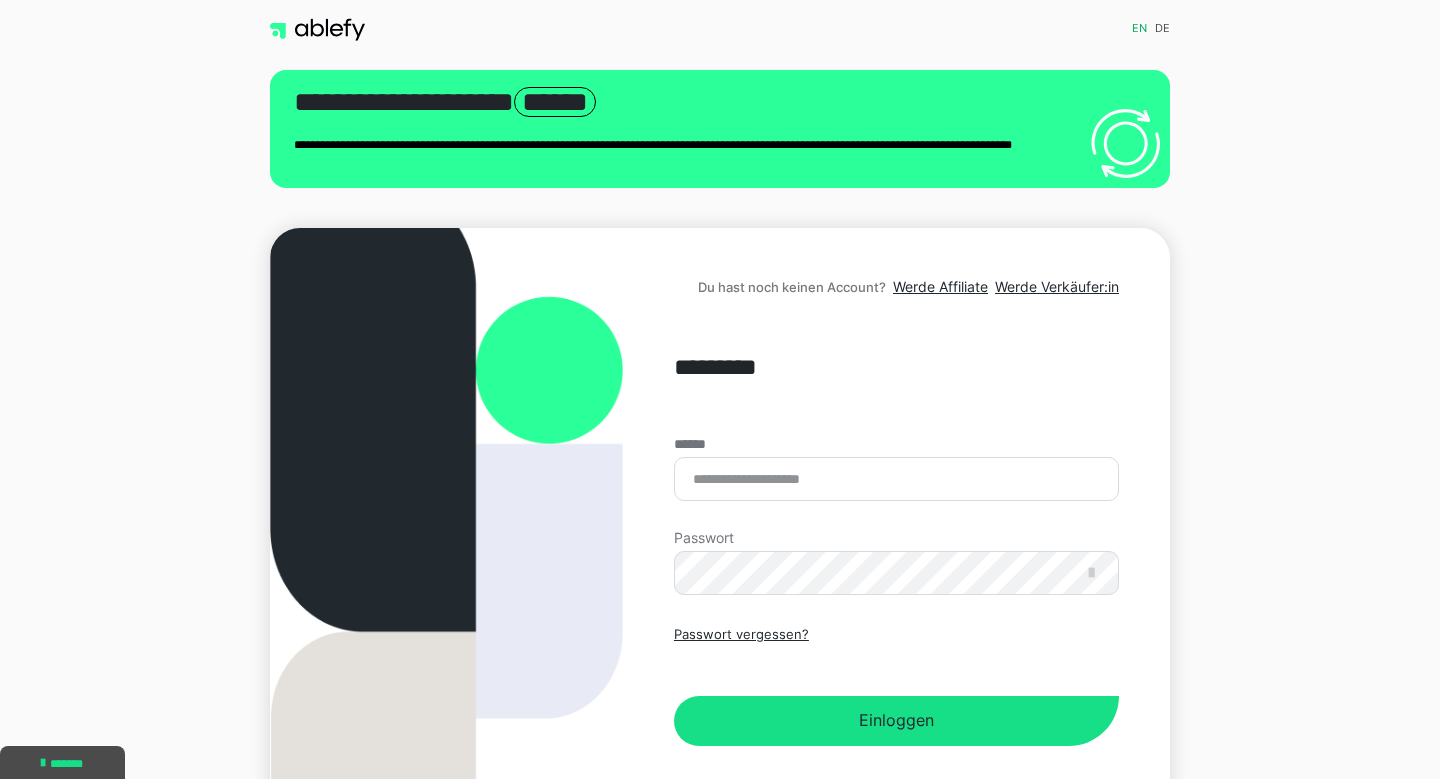 scroll, scrollTop: 98, scrollLeft: 0, axis: vertical 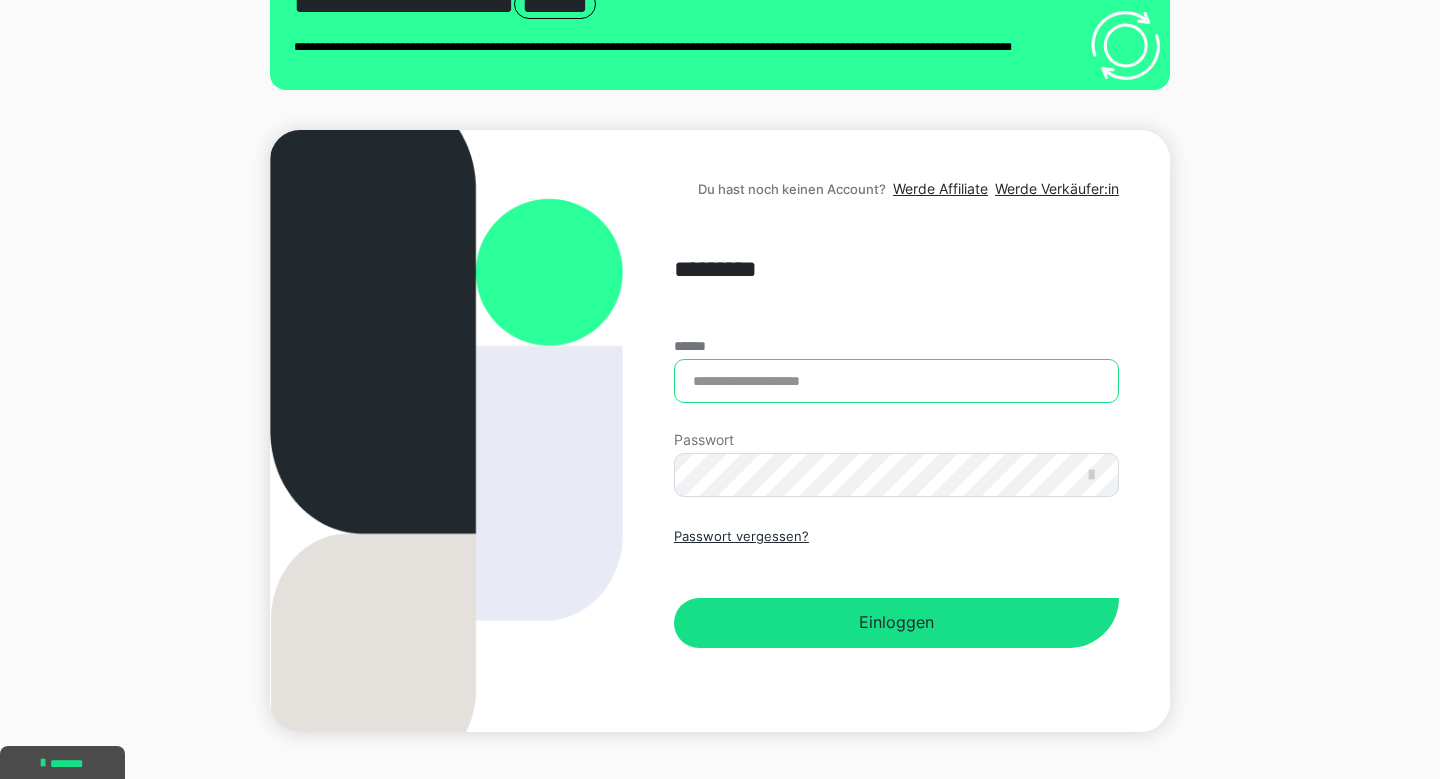 click on "******" at bounding box center (896, 381) 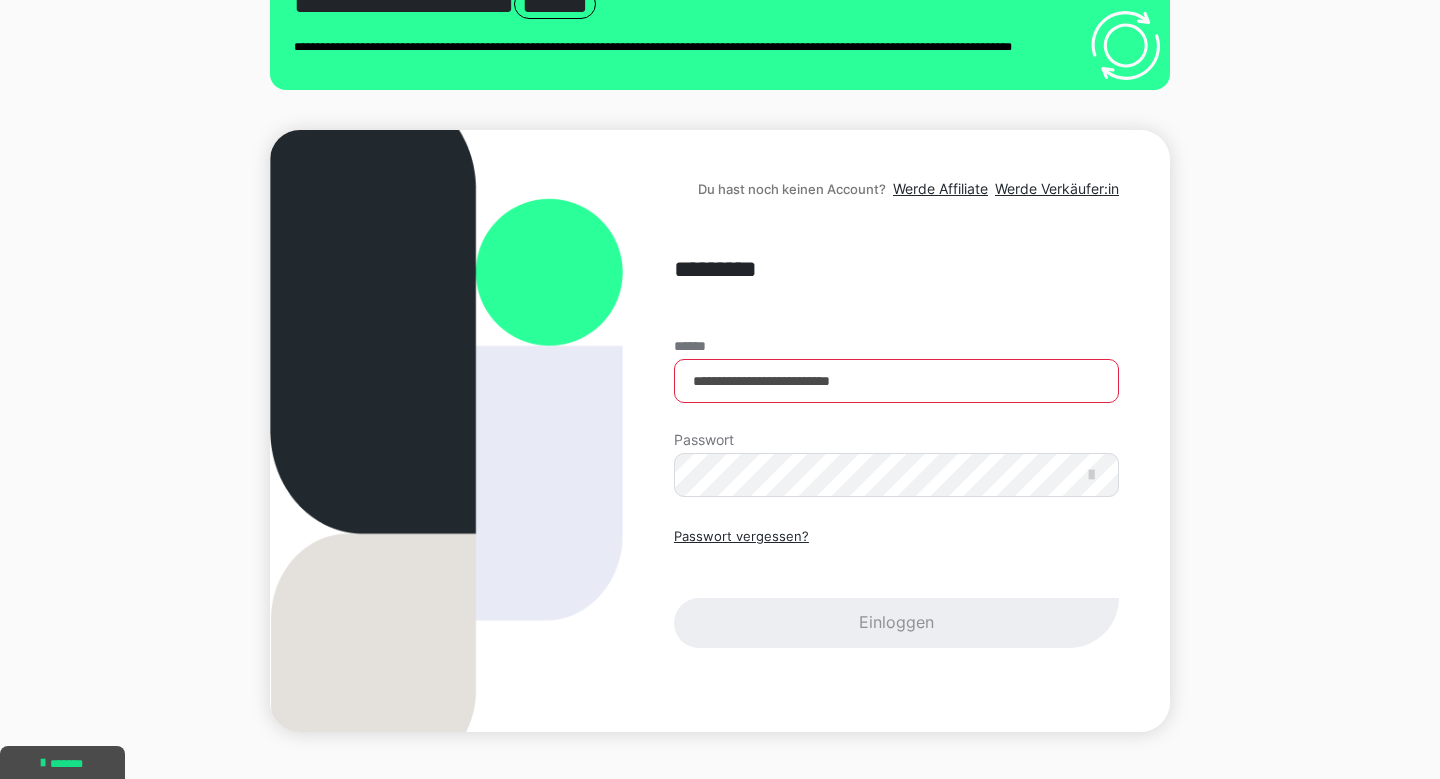 click on "**********" at bounding box center [896, 493] 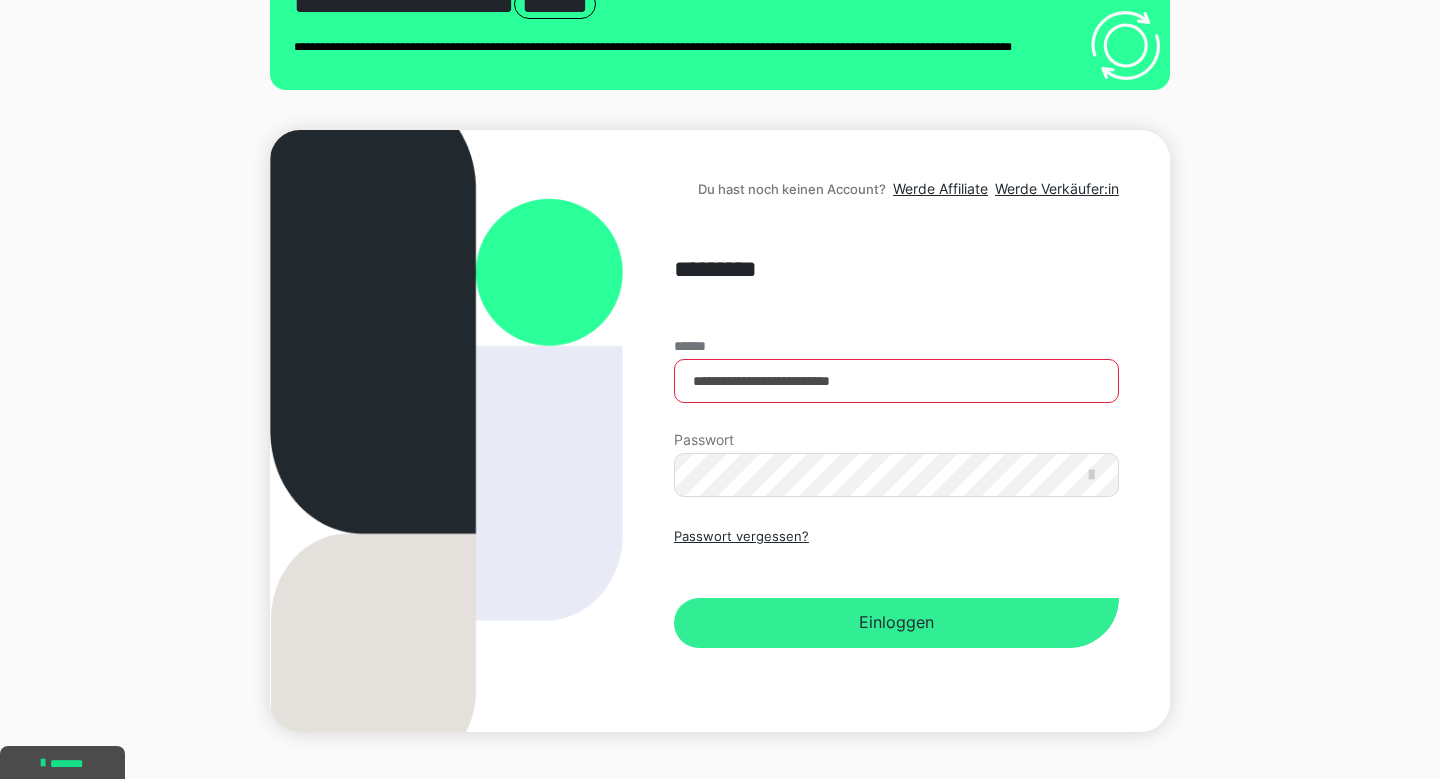 click on "Einloggen" at bounding box center [896, 623] 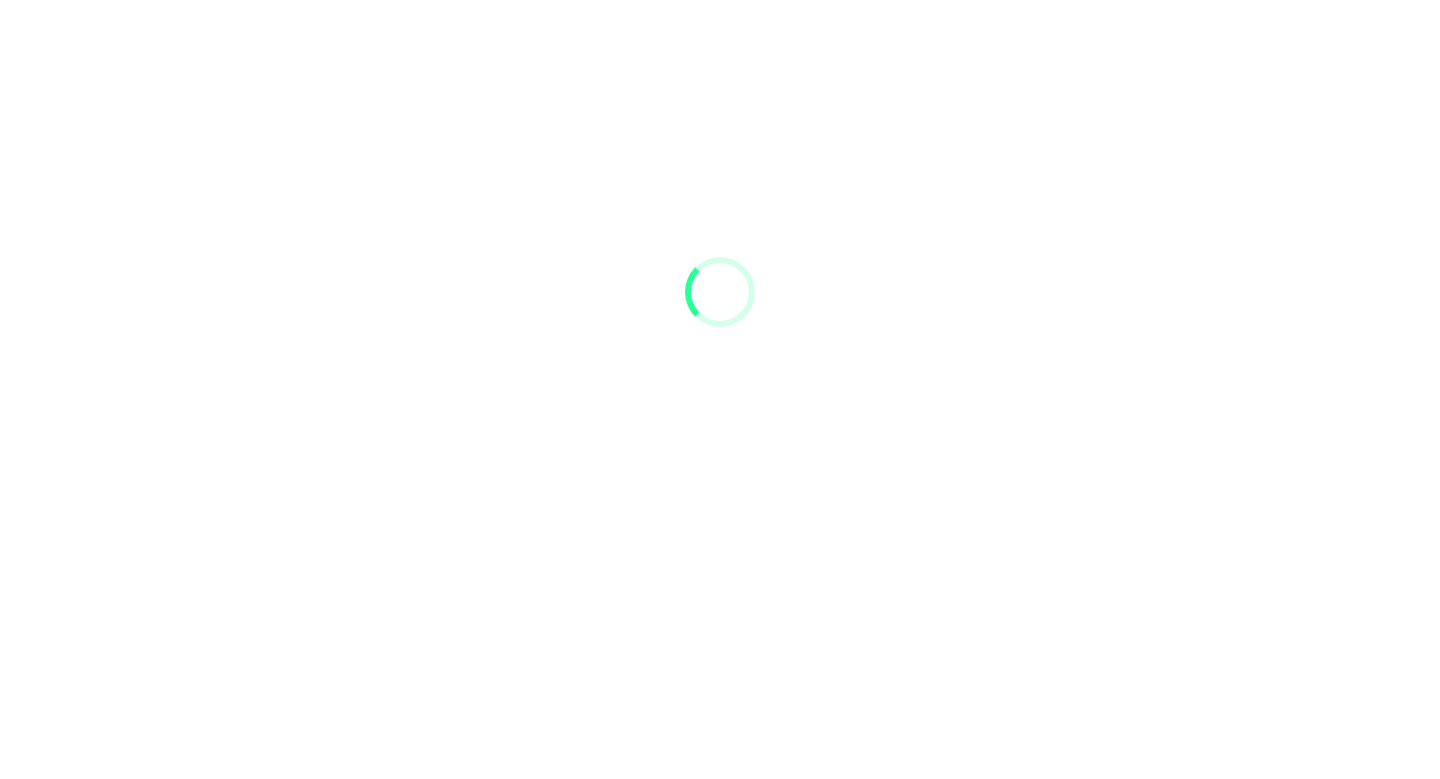 scroll, scrollTop: 0, scrollLeft: 0, axis: both 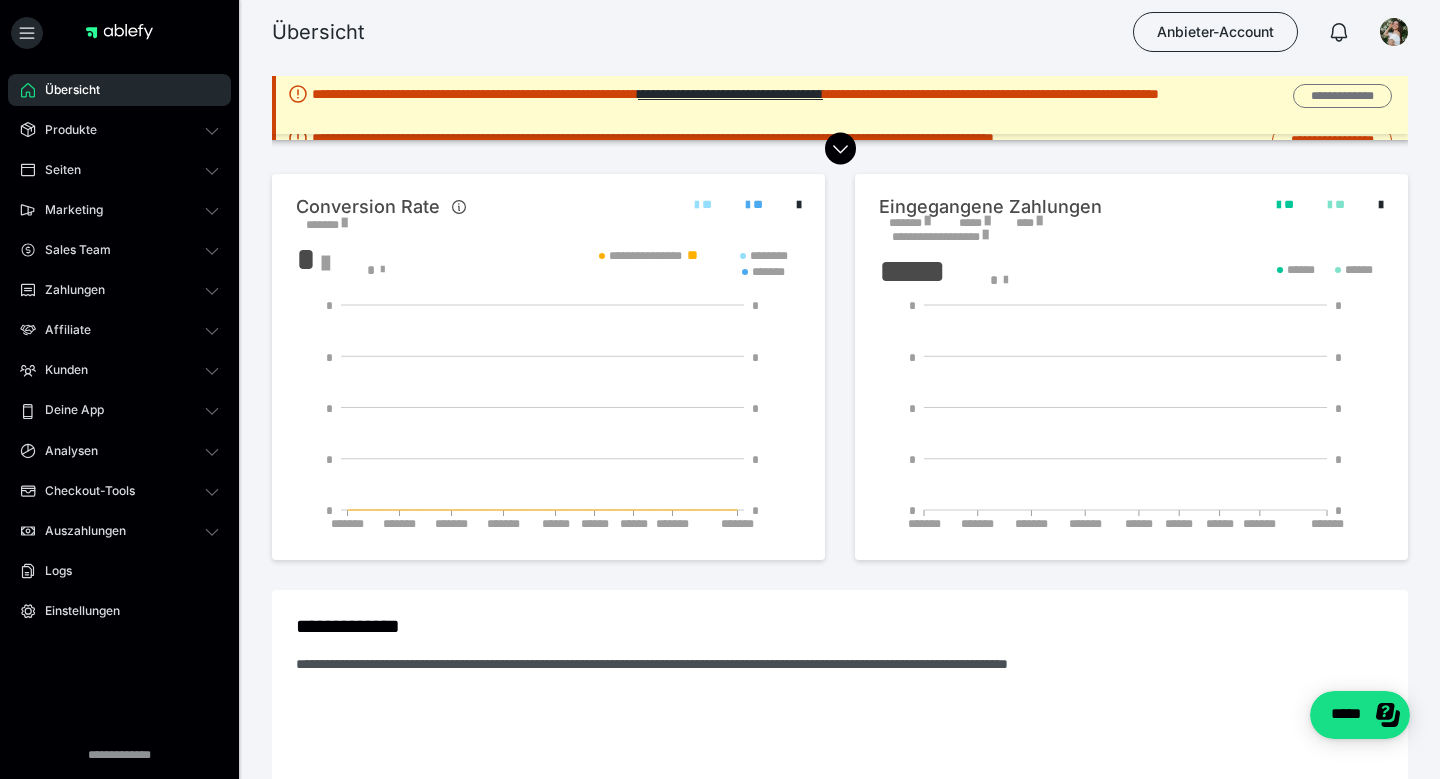 click on "**********" at bounding box center [1342, 96] 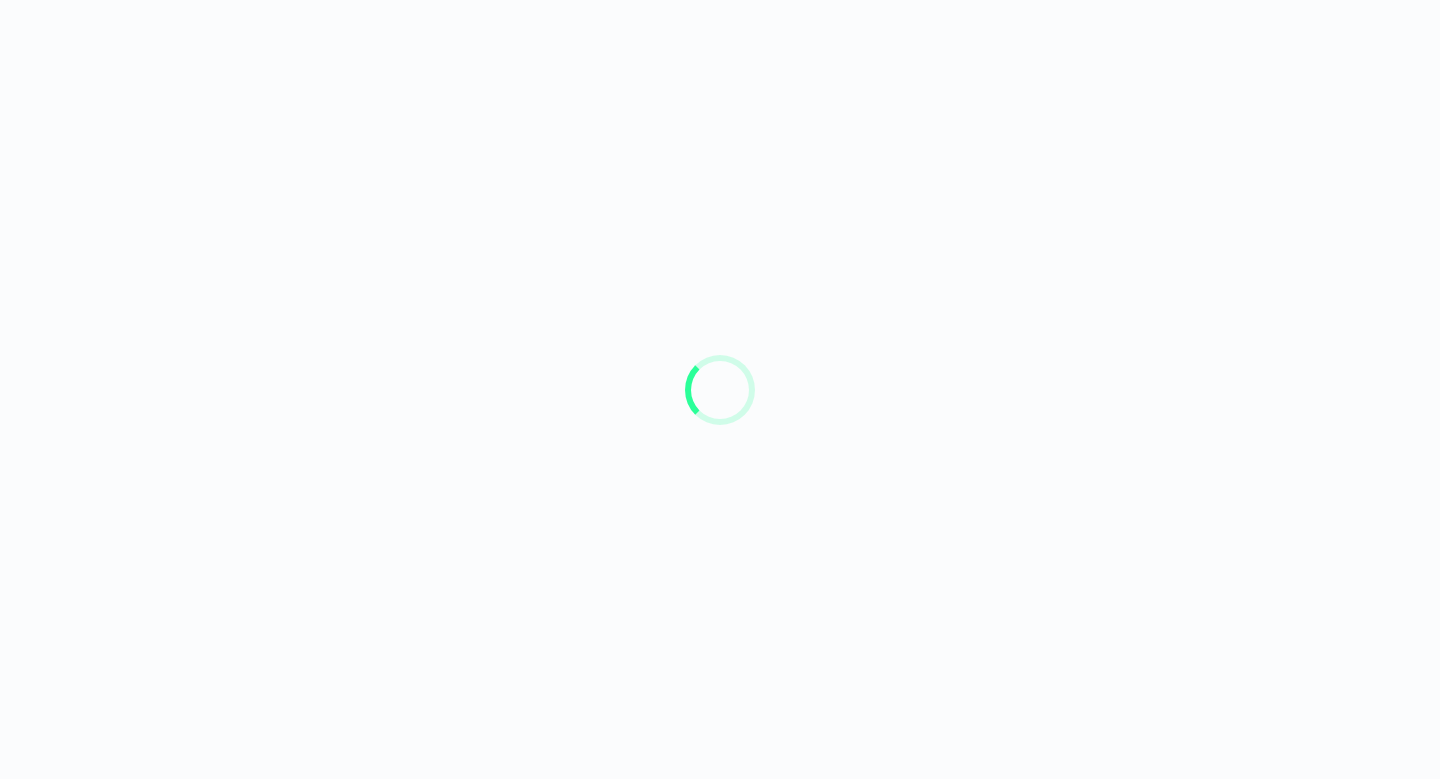scroll, scrollTop: 0, scrollLeft: 0, axis: both 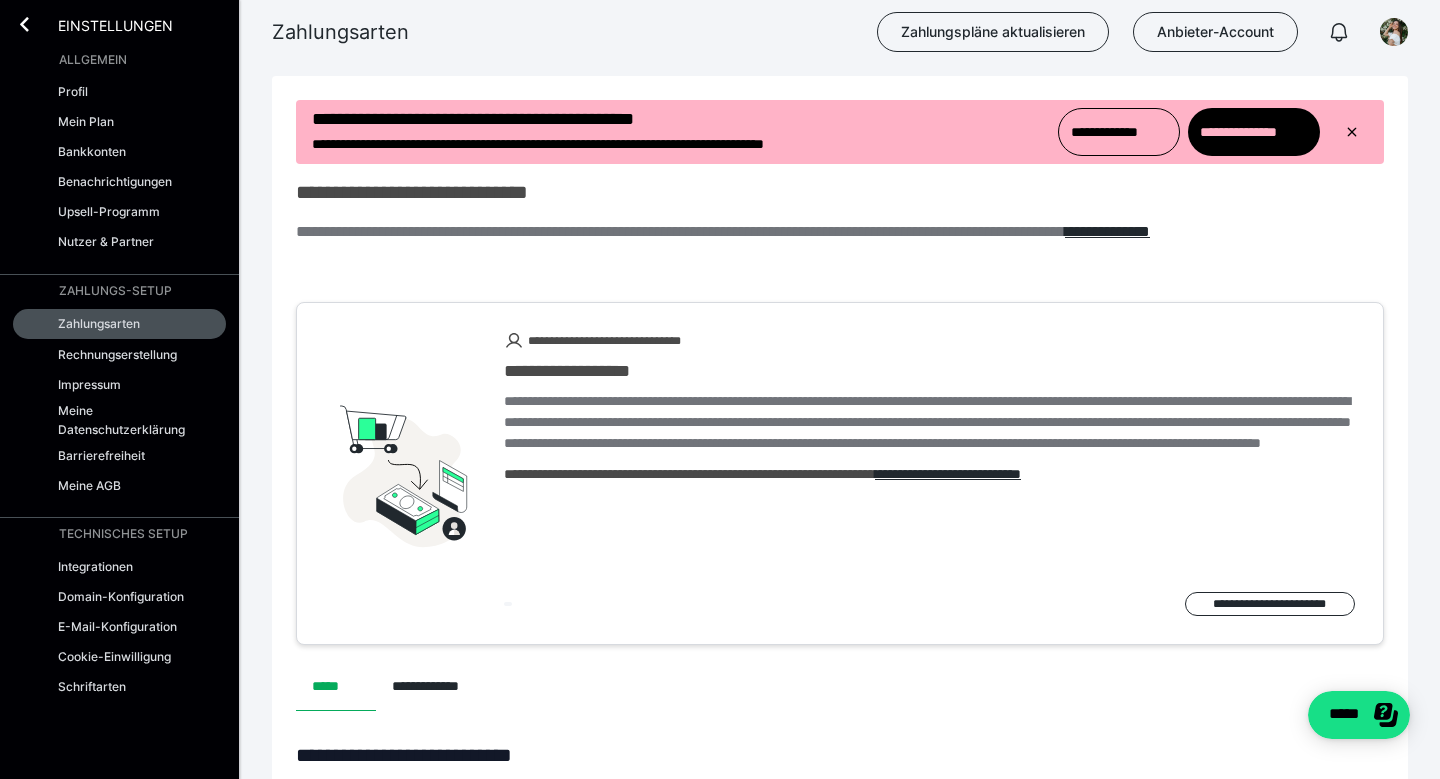 click on "Zahlungsarten Zahlungspläne aktualisieren Anbieter-Account" at bounding box center [720, 32] 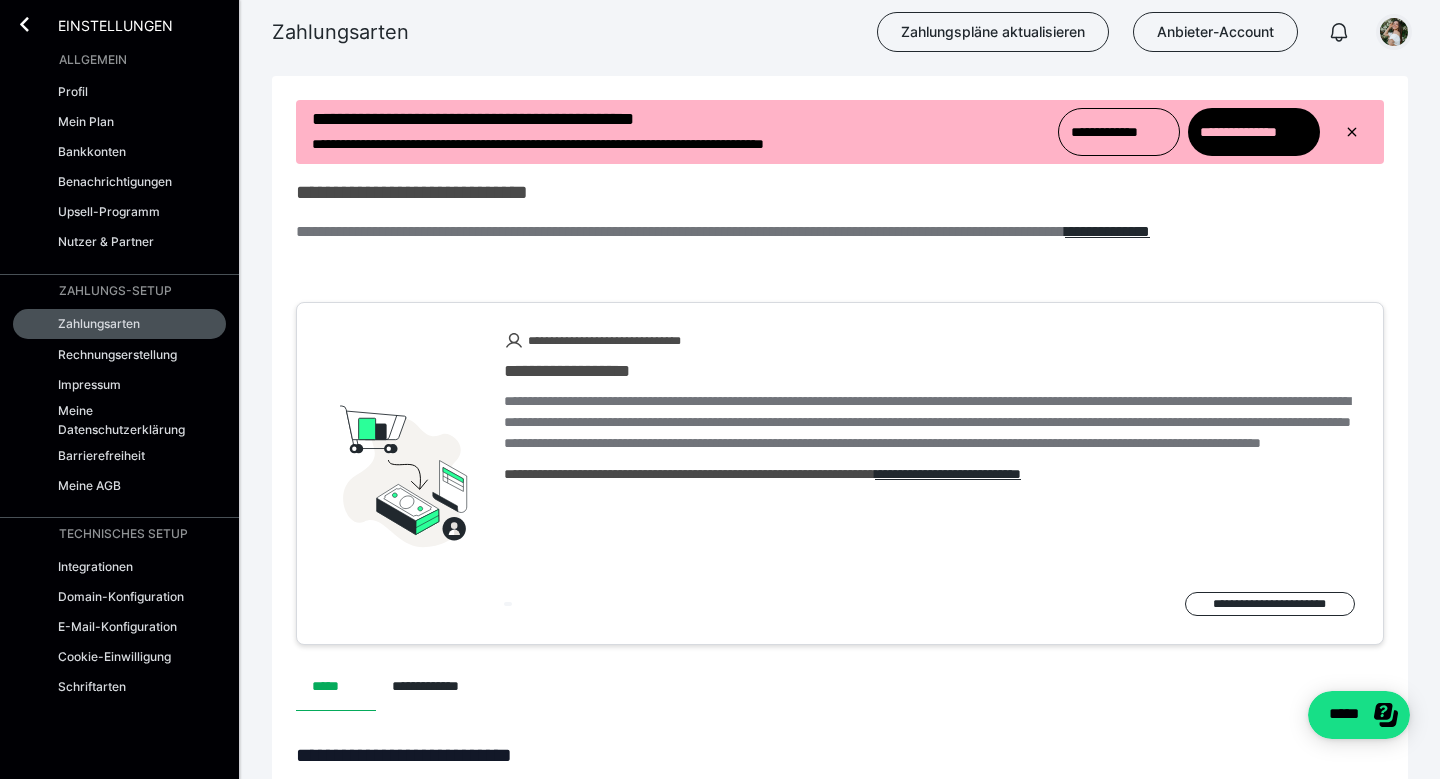 click at bounding box center (1394, 32) 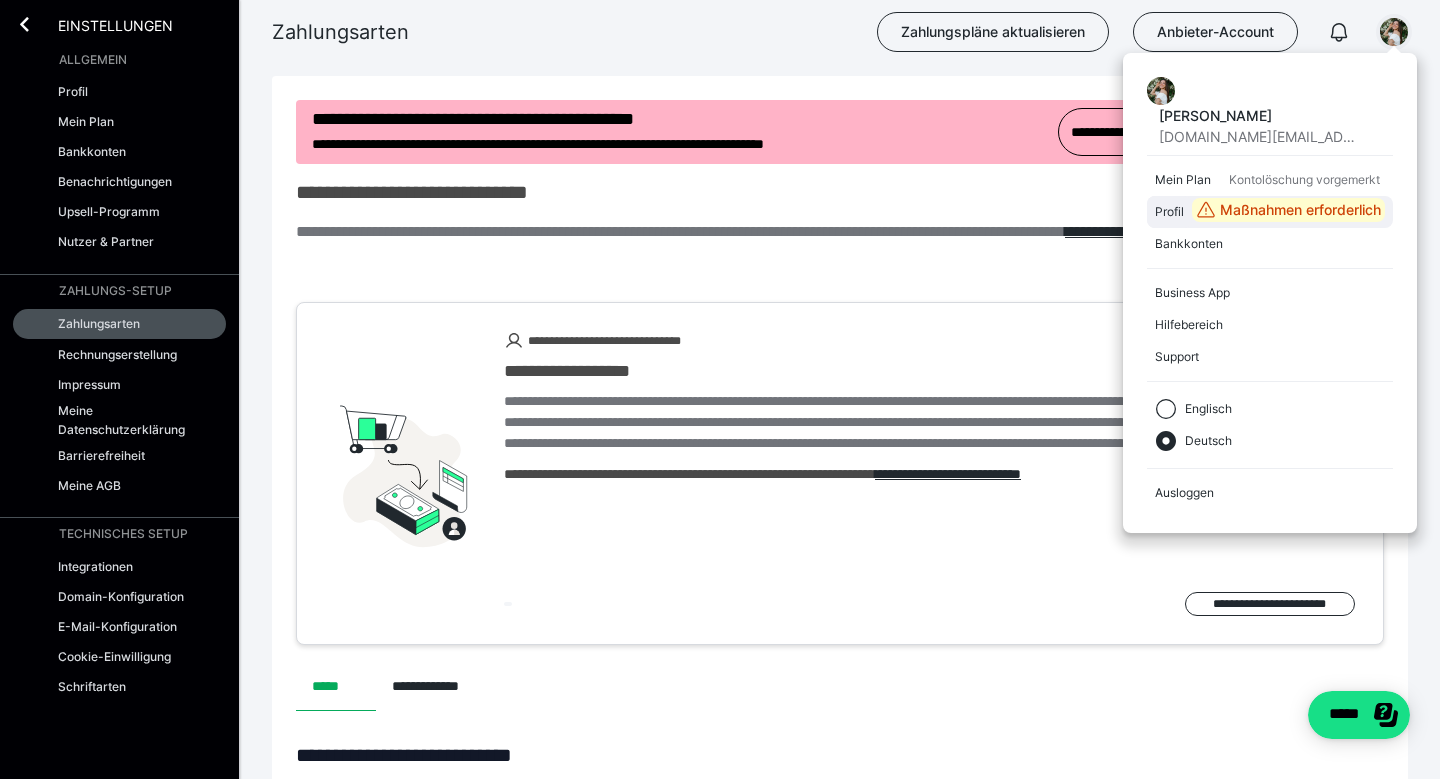 click on "Profil" at bounding box center (1169, 212) 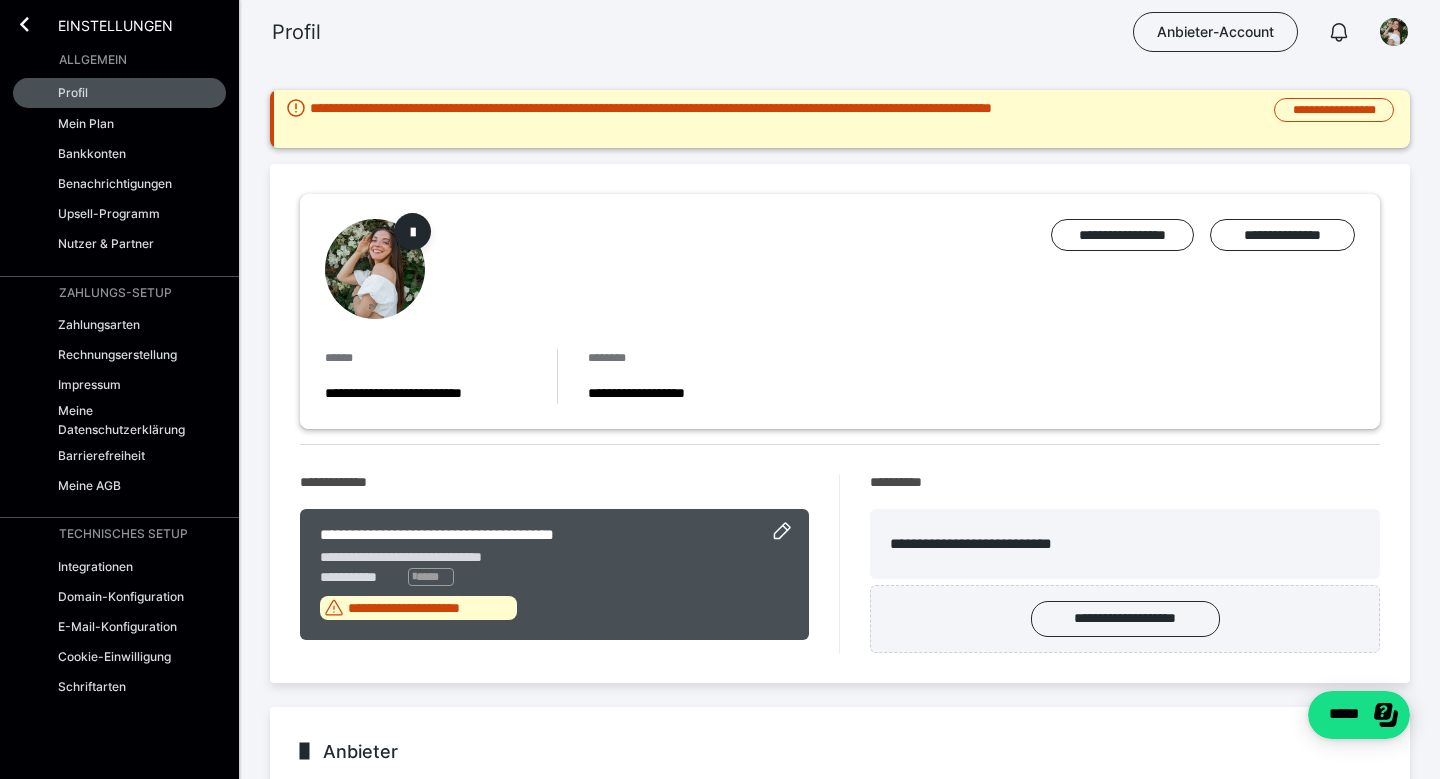 scroll, scrollTop: 0, scrollLeft: 0, axis: both 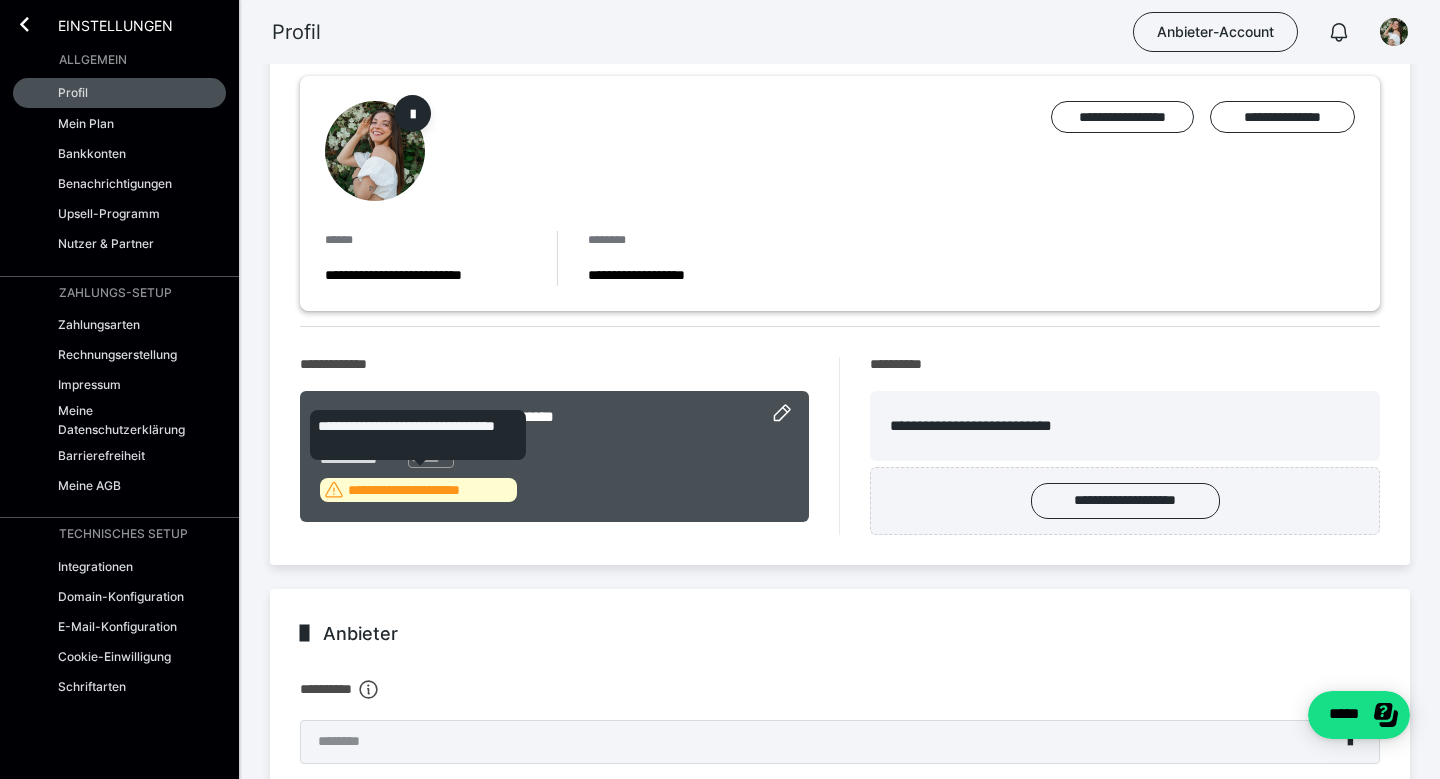 click on "**********" at bounding box center [430, 490] 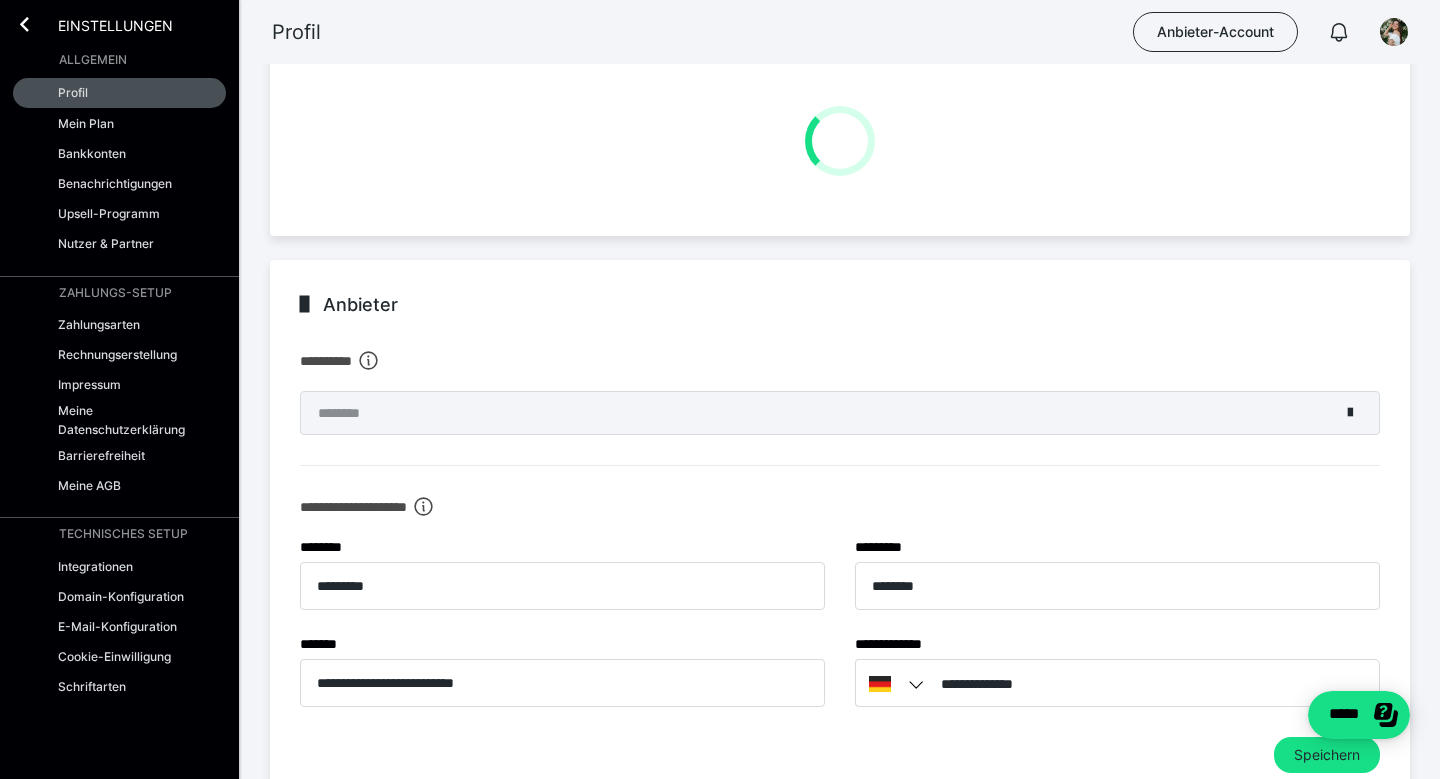 scroll, scrollTop: 118, scrollLeft: 0, axis: vertical 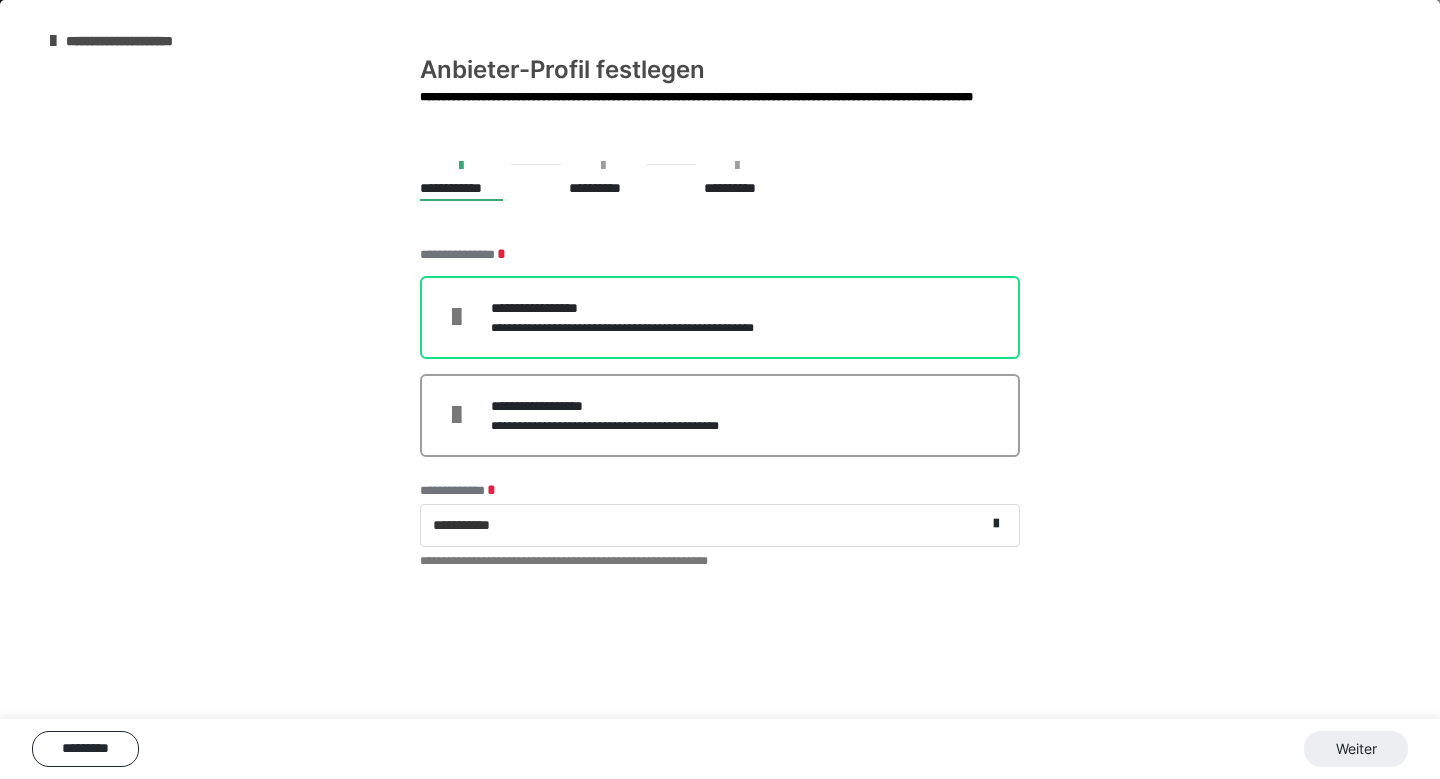 click on "**********" at bounding box center [648, 308] 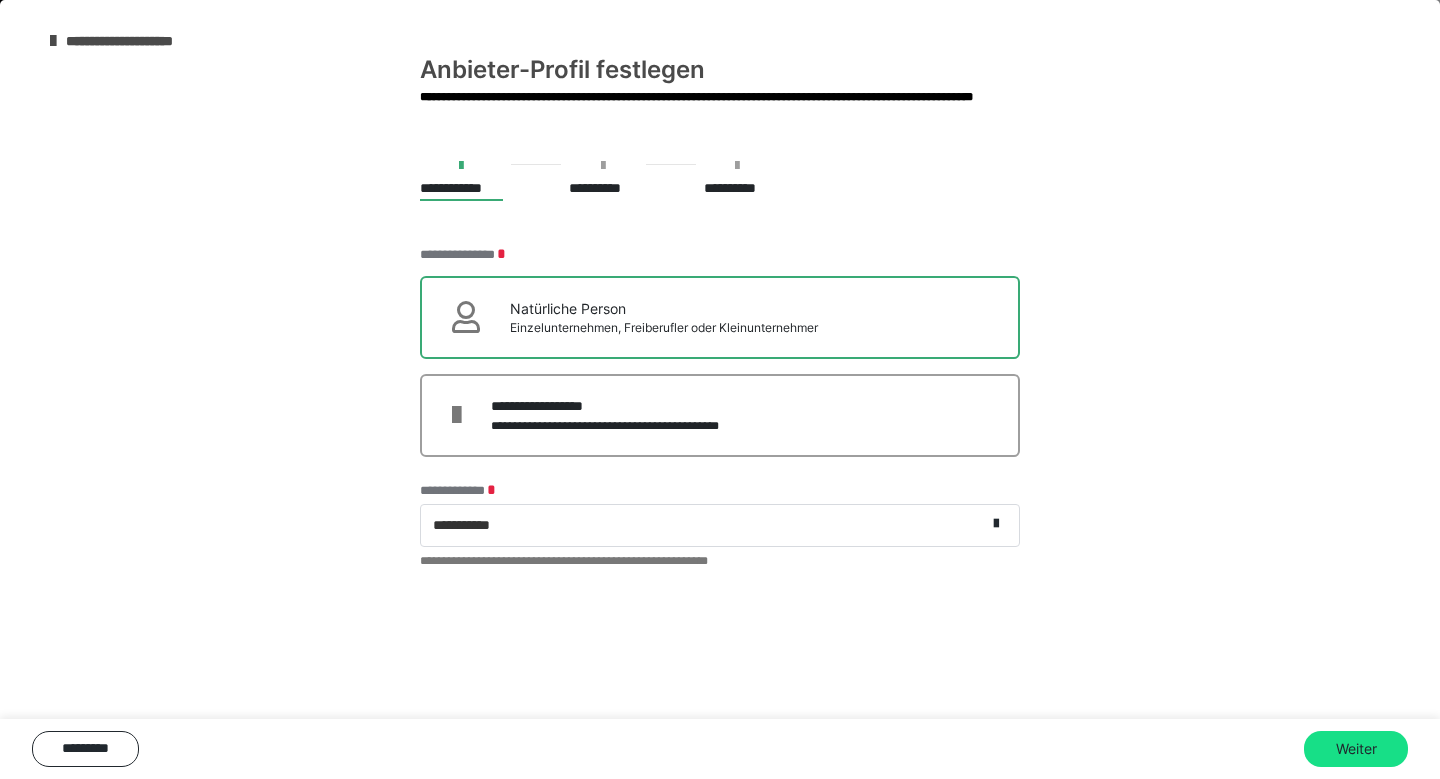 click on "**********" at bounding box center (703, 525) 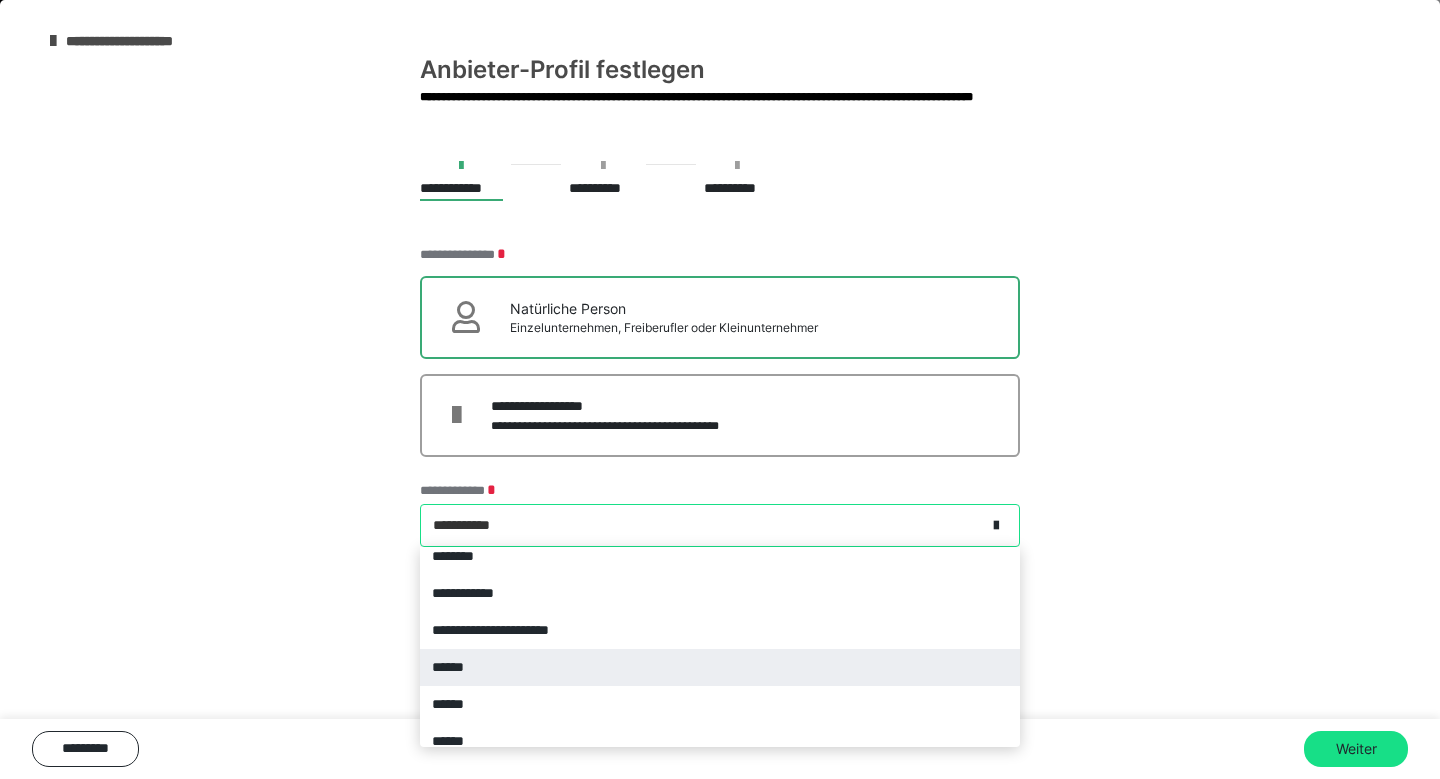 scroll, scrollTop: 8976, scrollLeft: 0, axis: vertical 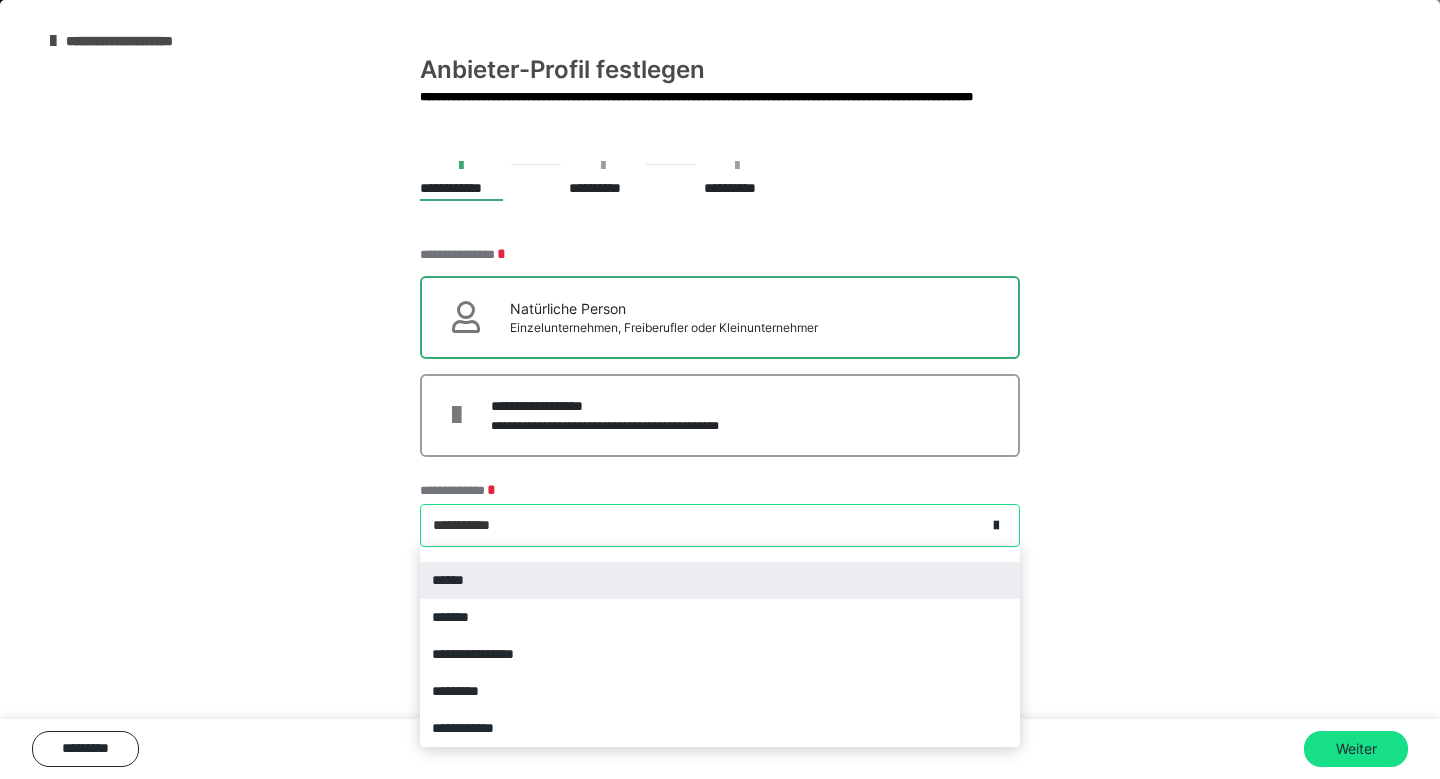 click on "******" at bounding box center (720, 580) 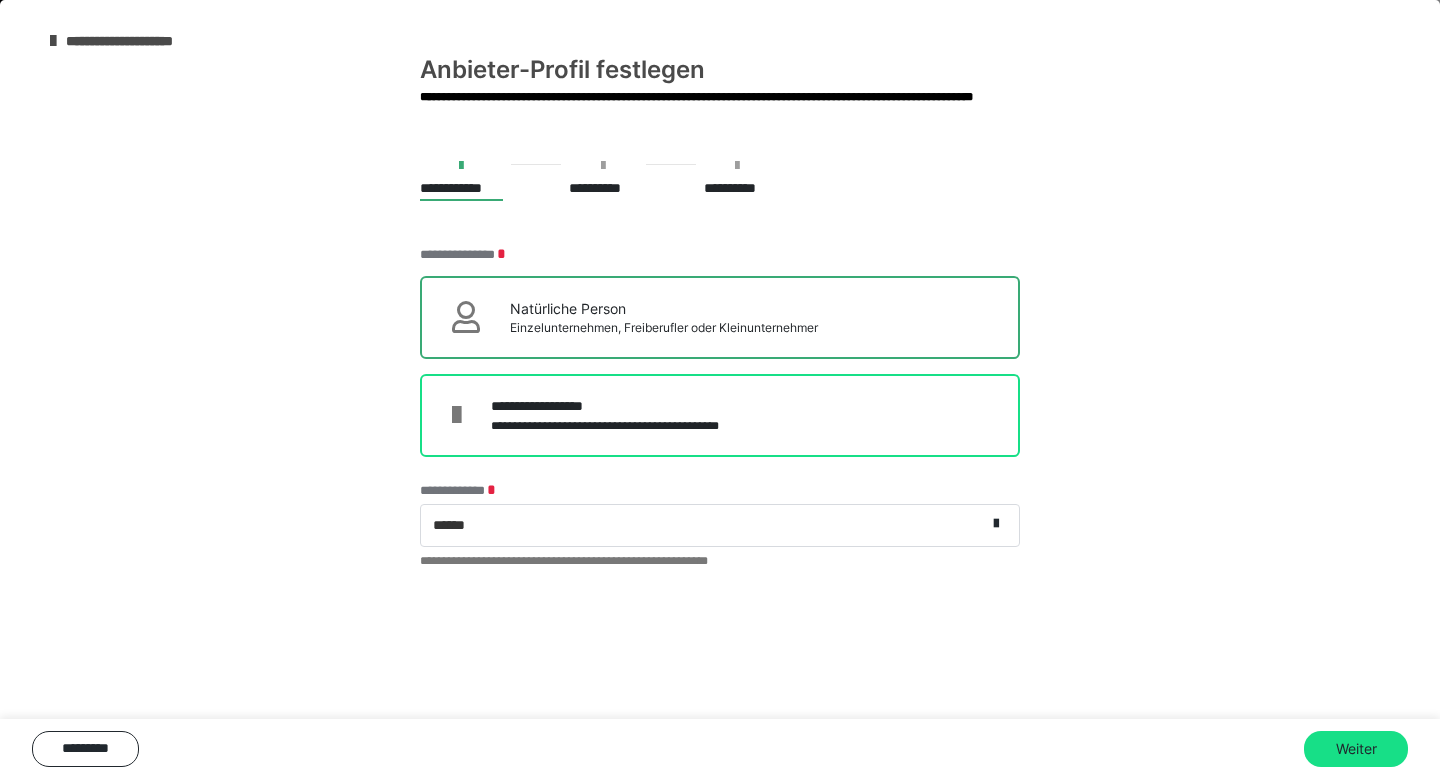click on "**********" at bounding box center [720, 415] 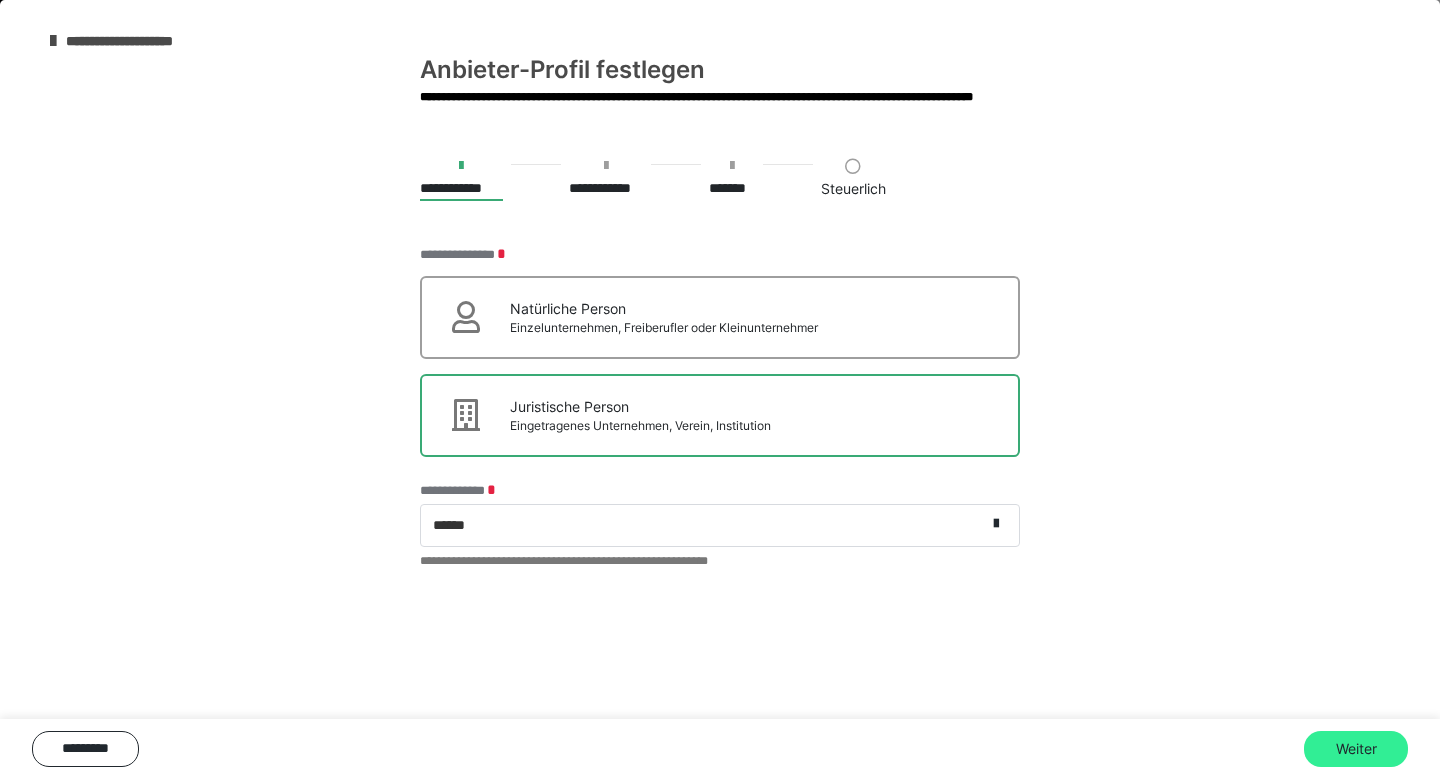 click on "Weiter" at bounding box center [1356, 749] 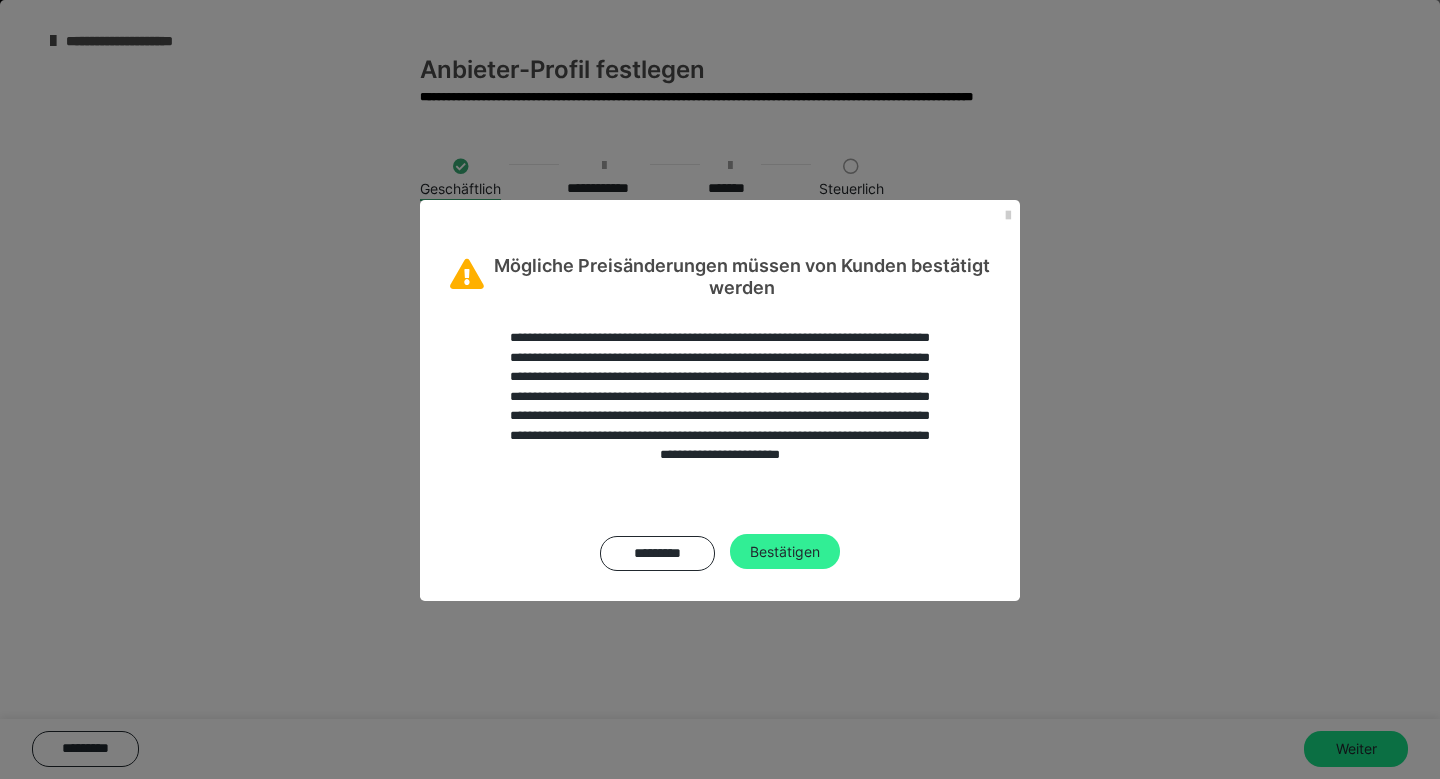 click on "Bestätigen" at bounding box center (785, 552) 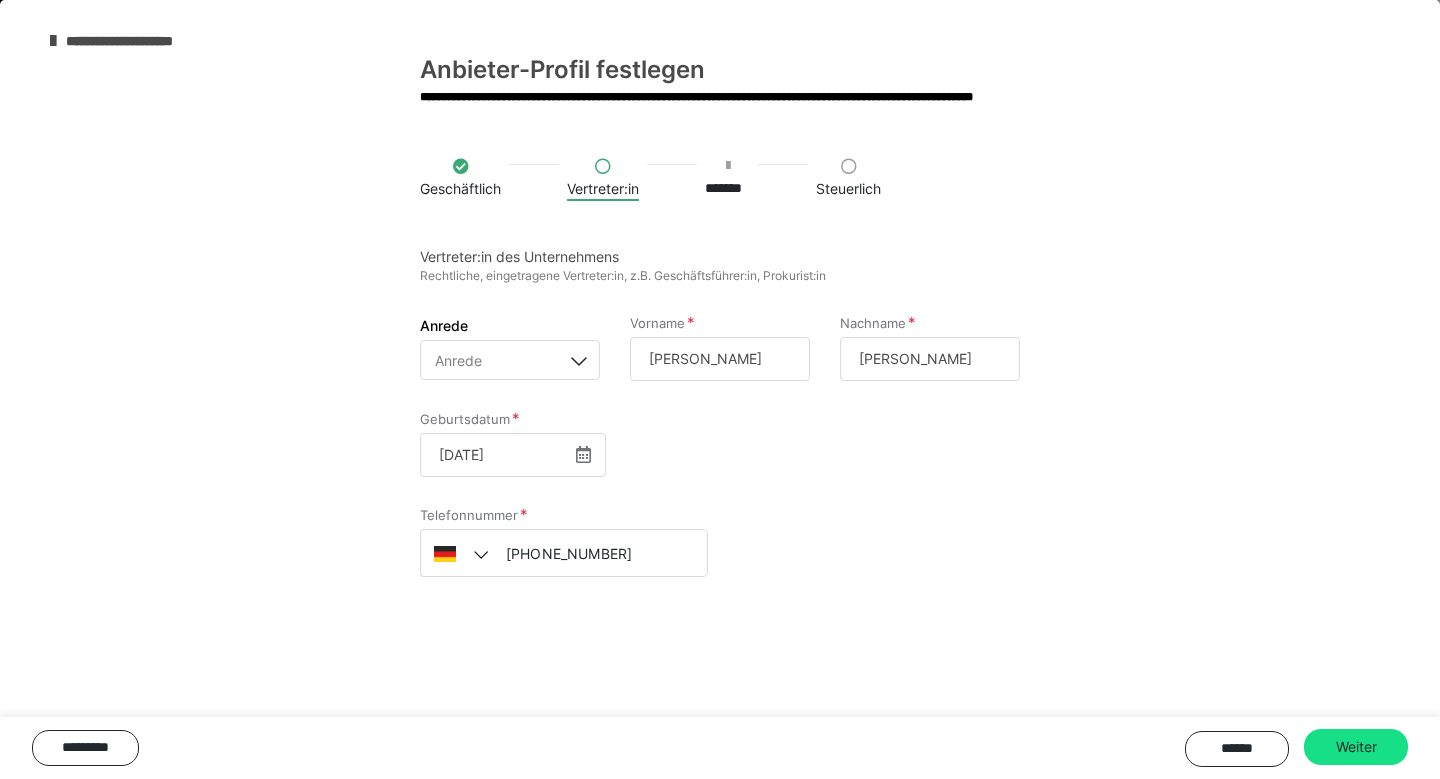scroll, scrollTop: 118, scrollLeft: 0, axis: vertical 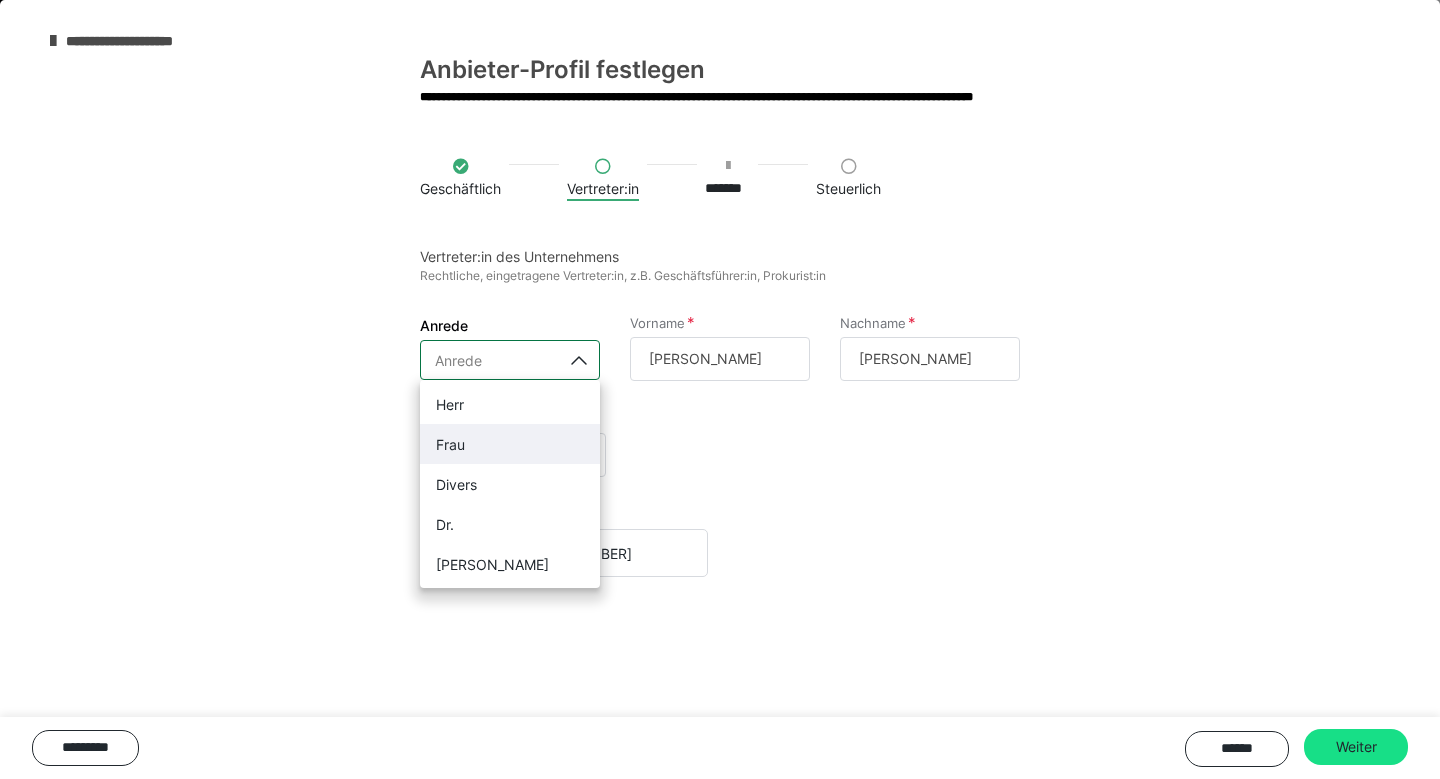 click on "Frau" at bounding box center (510, 444) 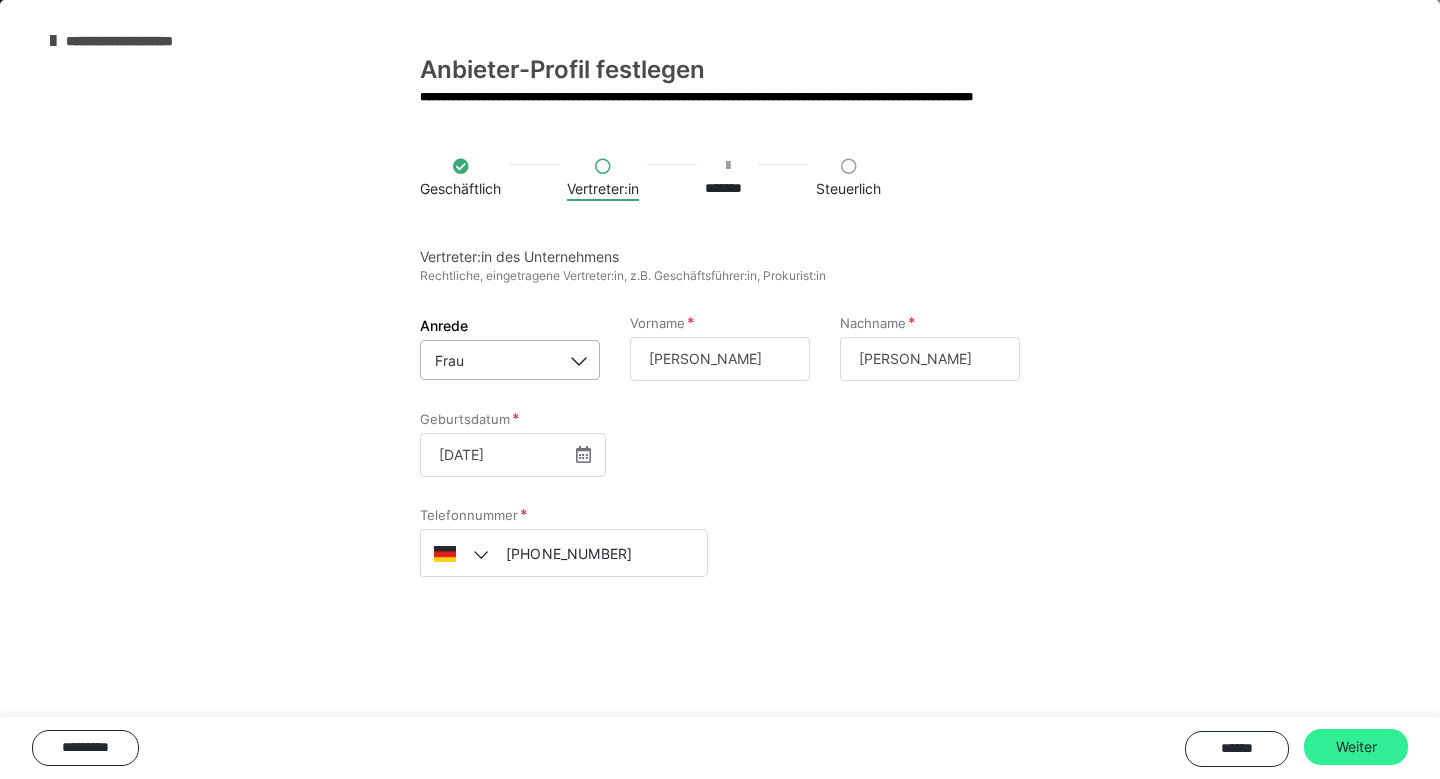 click on "Weiter" at bounding box center [1356, 747] 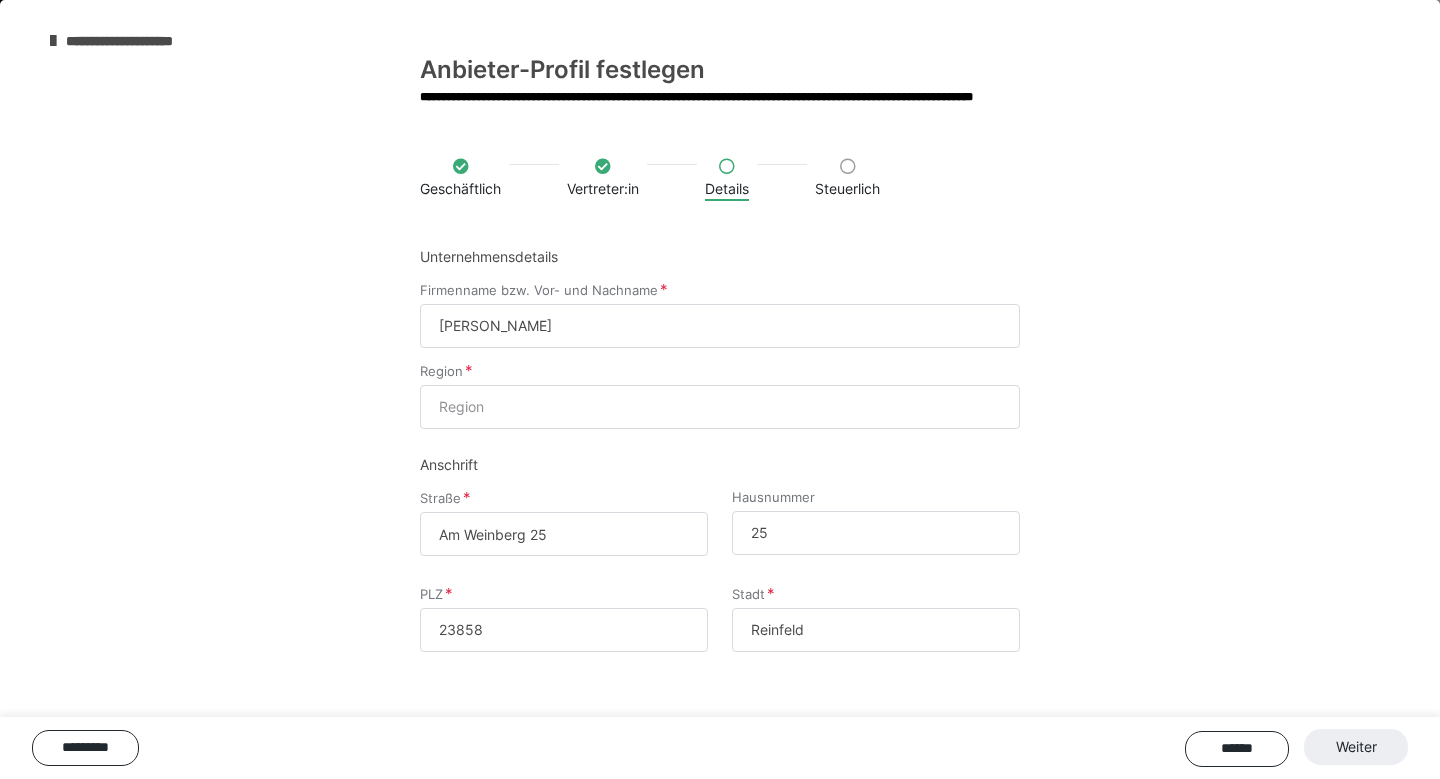 scroll, scrollTop: 162, scrollLeft: 0, axis: vertical 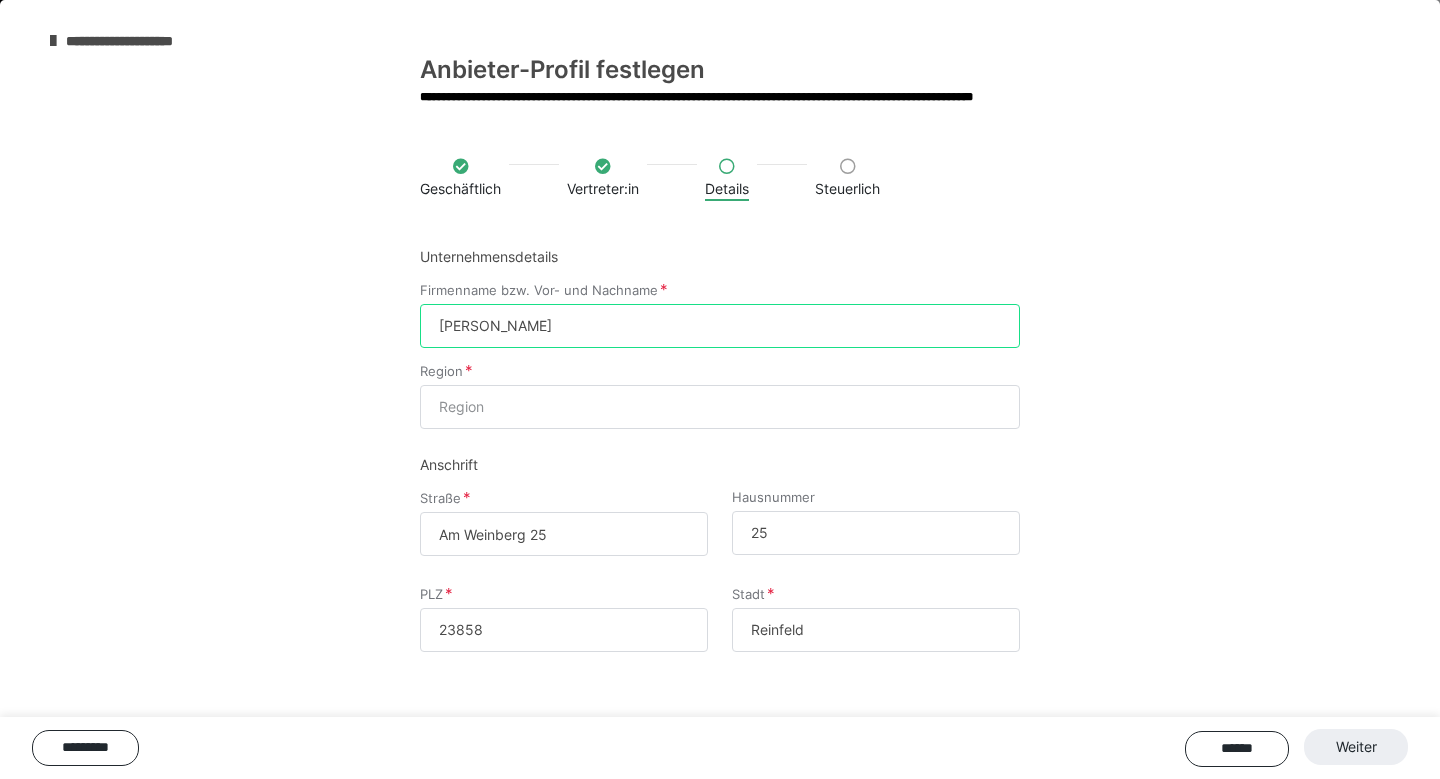 click on "Mia Leona Nicholas" at bounding box center (720, 326) 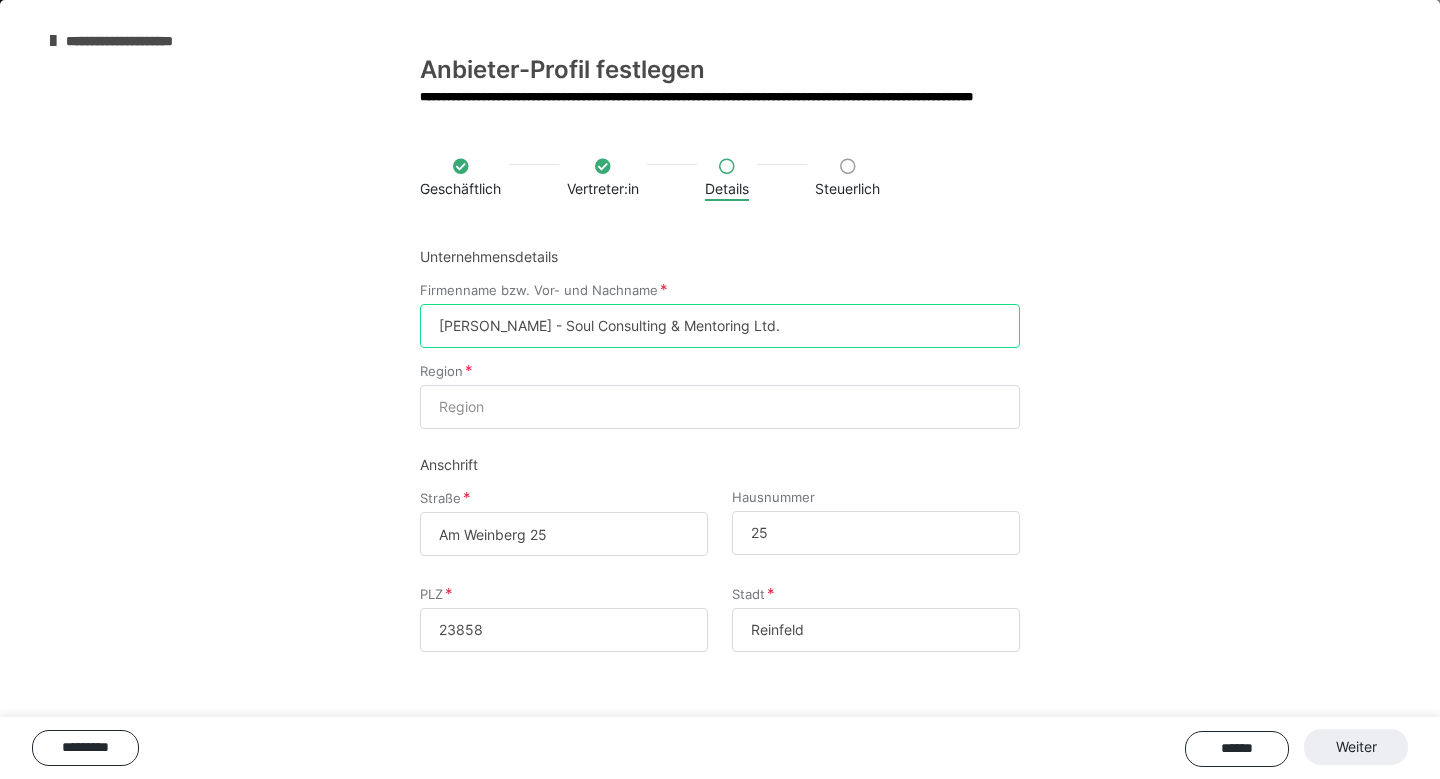 type on "Mia Leona - Soul Consulting & Mentoring Ltd." 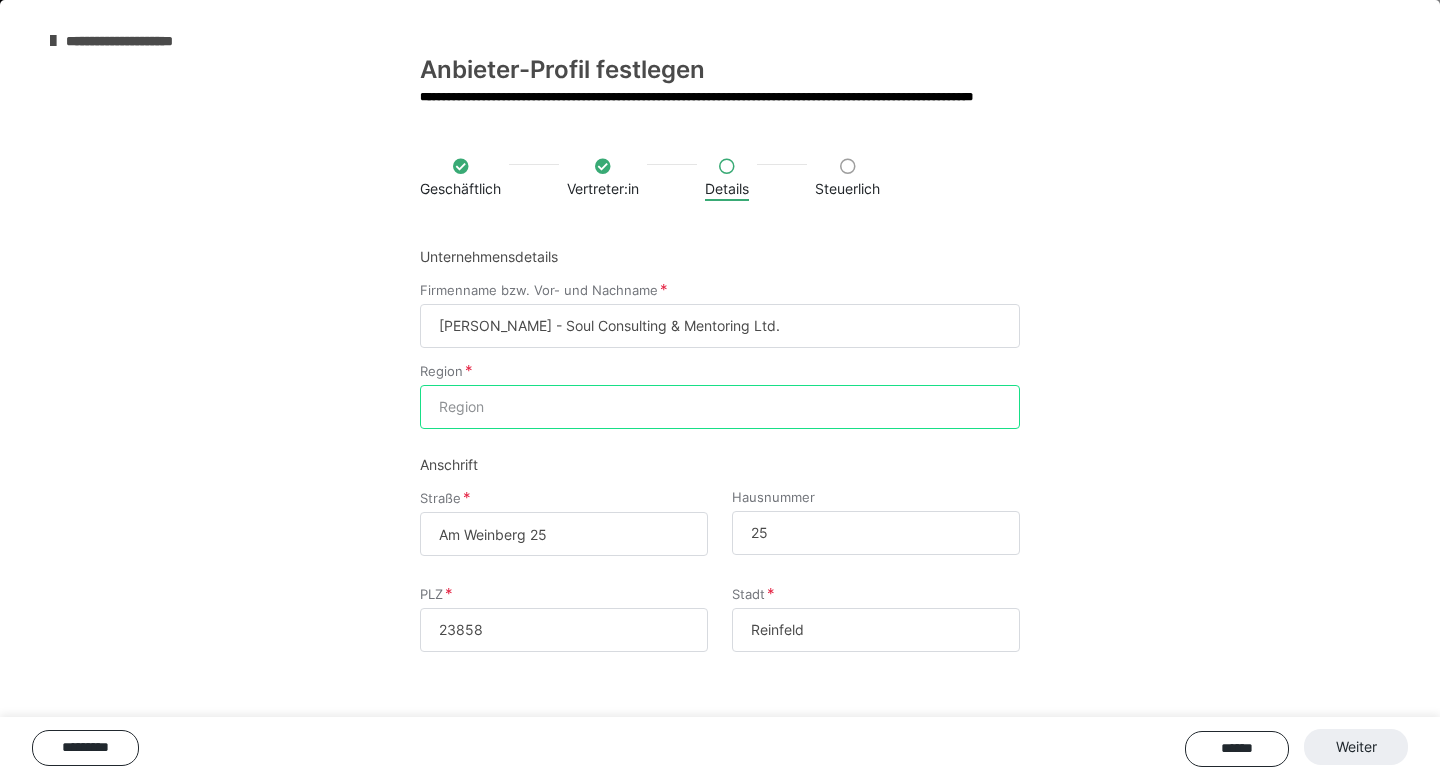 click on "Region" at bounding box center (720, 407) 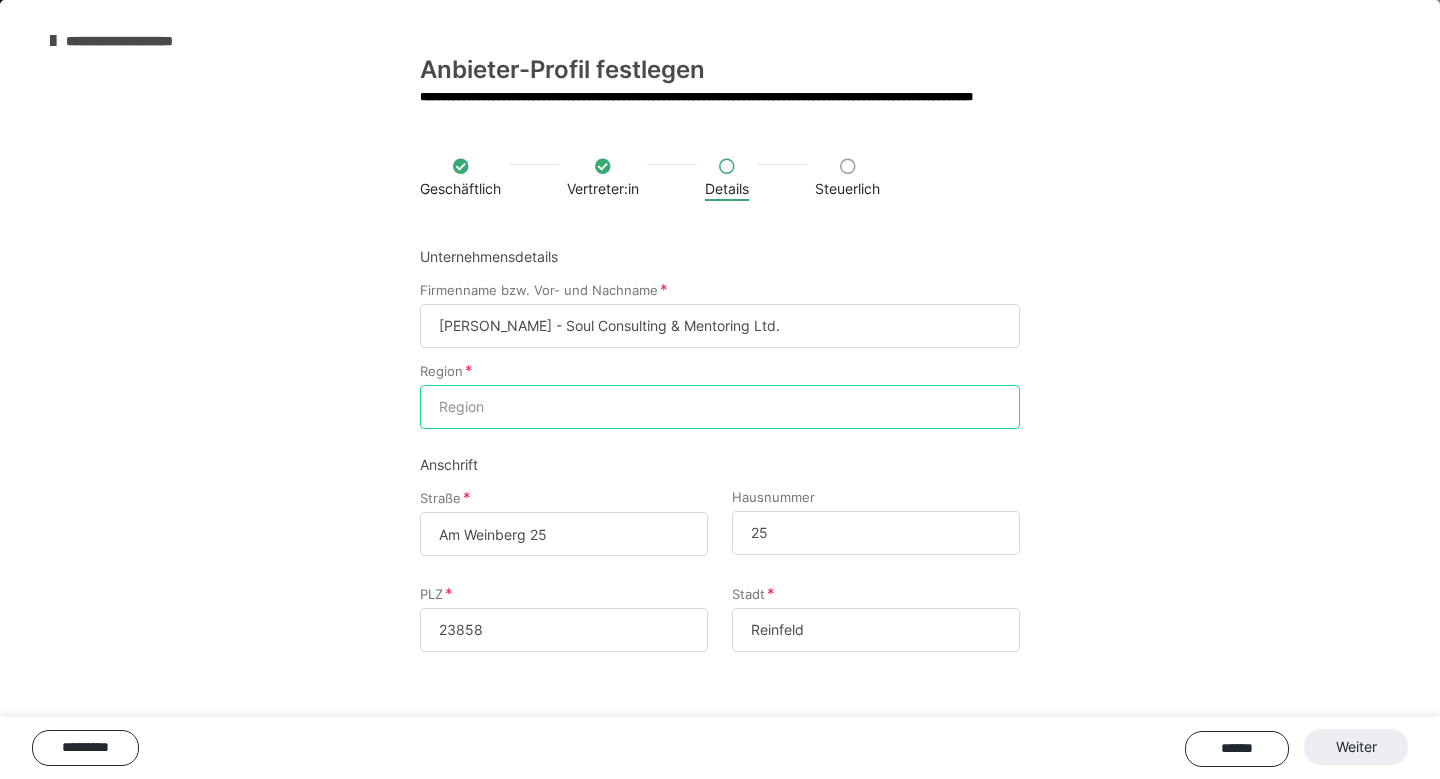 scroll, scrollTop: 231, scrollLeft: 0, axis: vertical 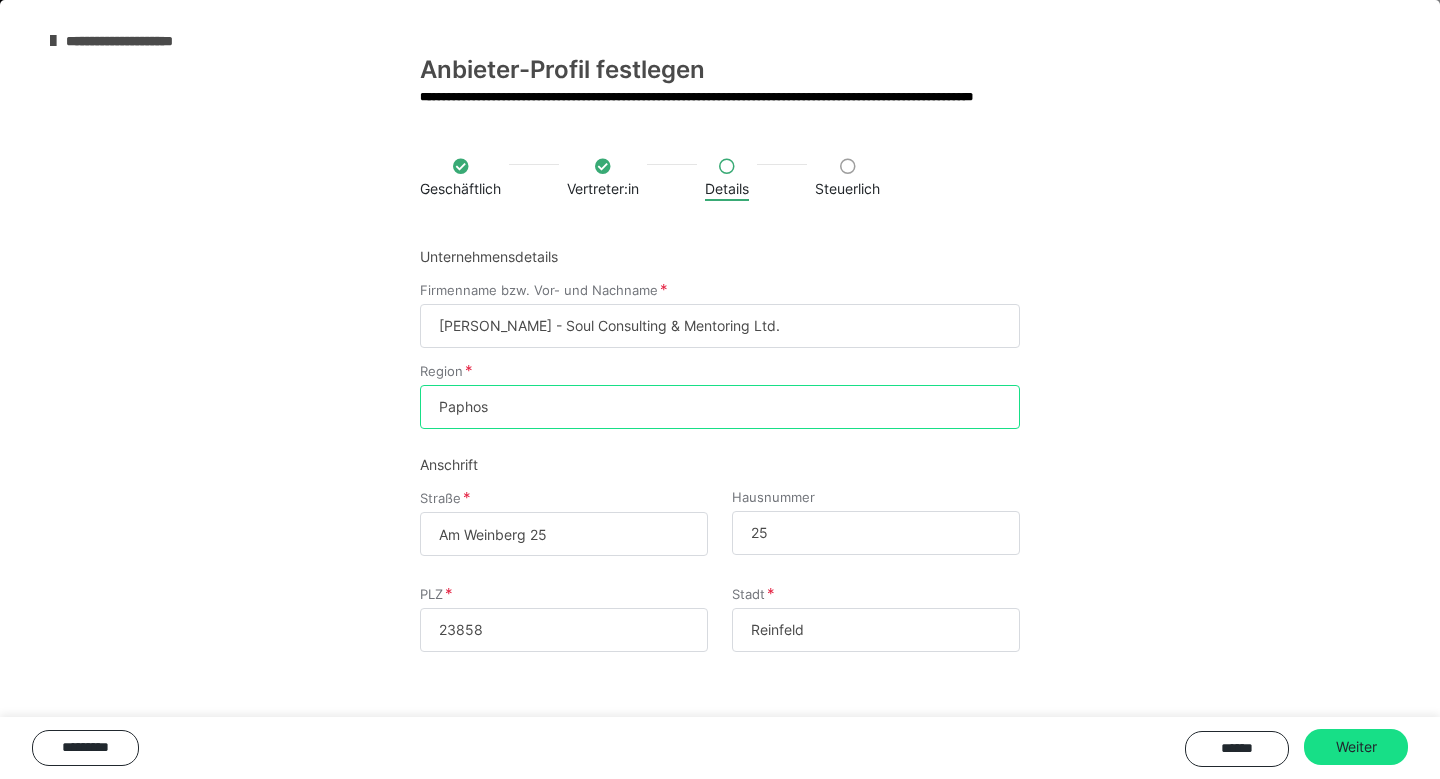 type on "Paphos" 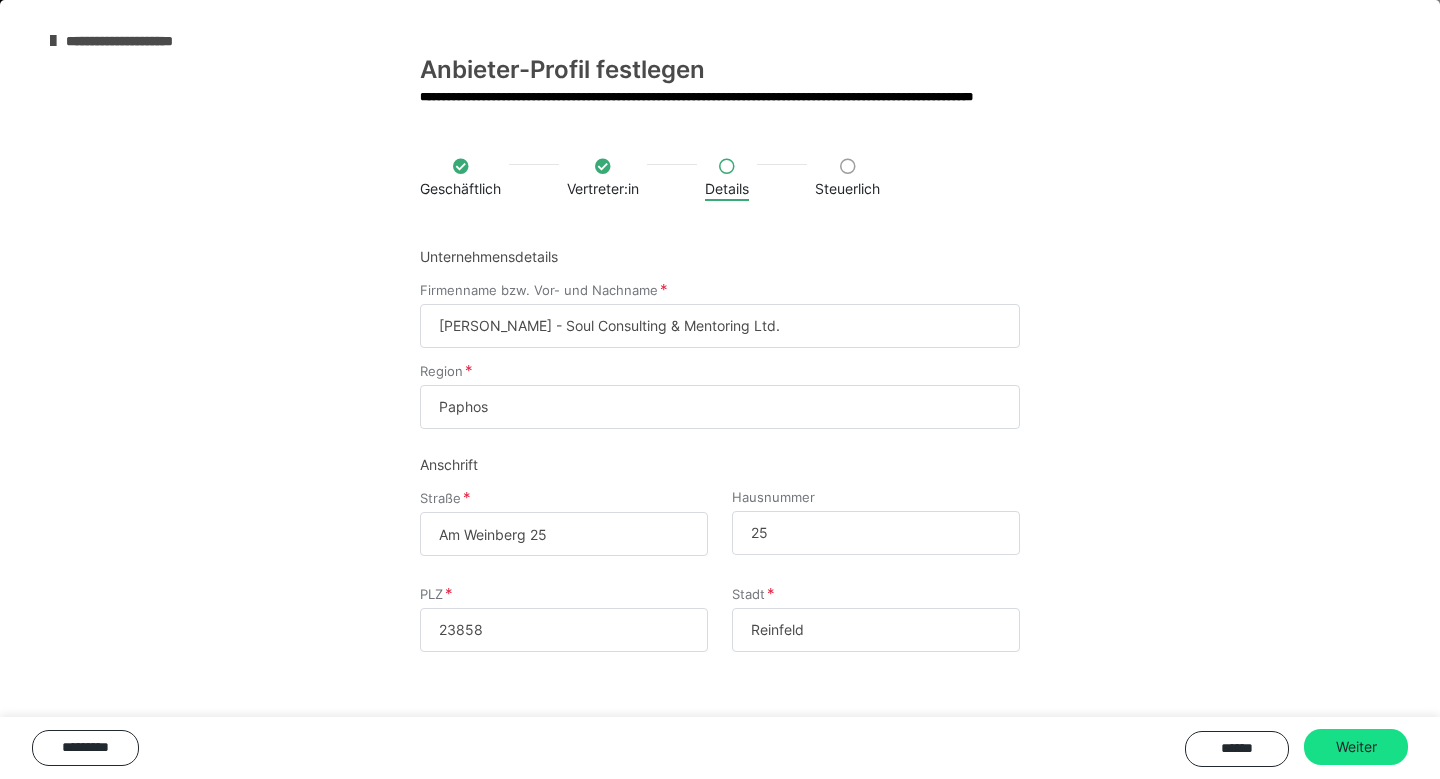 drag, startPoint x: 588, startPoint y: 537, endPoint x: 293, endPoint y: 537, distance: 295 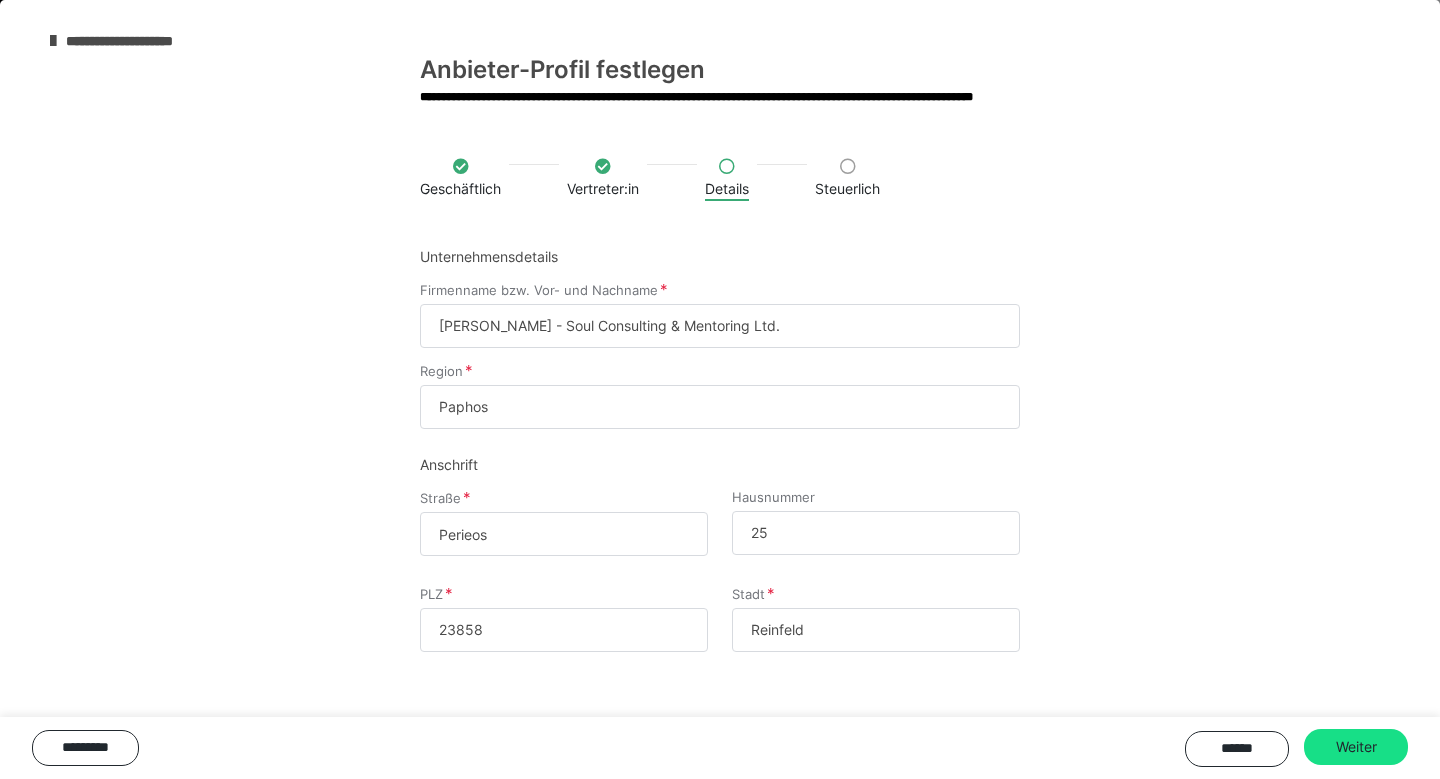 type on "Perieos" 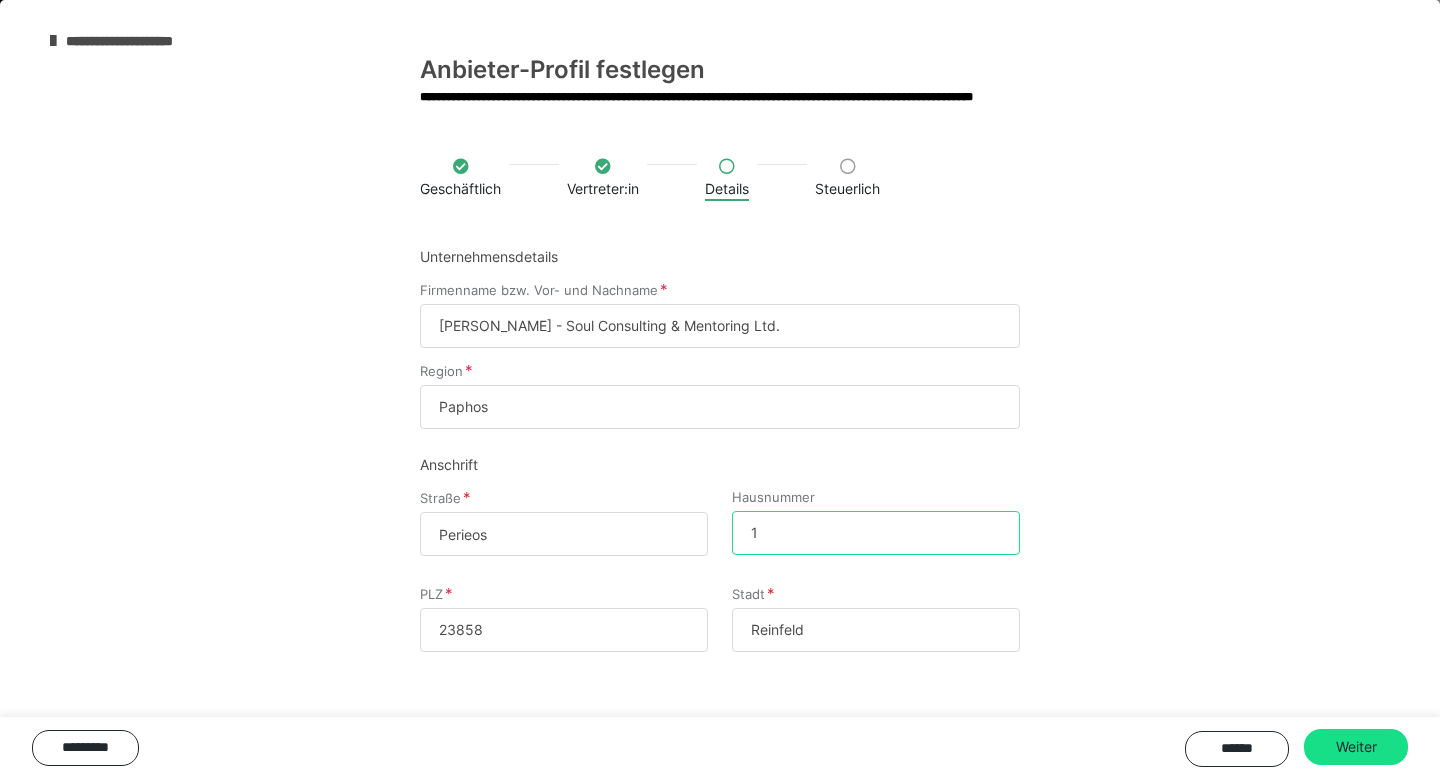 type on "1" 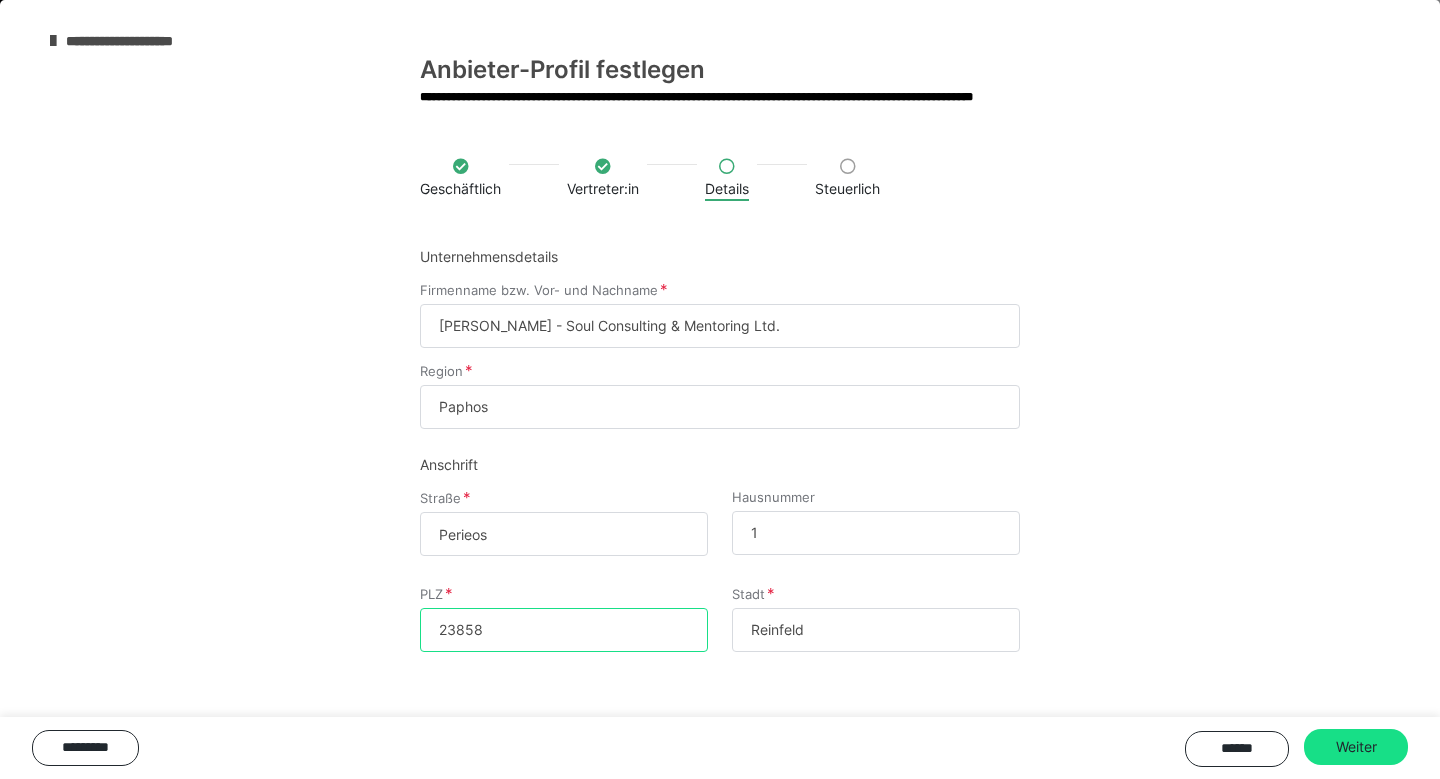click on "23858" at bounding box center [564, 630] 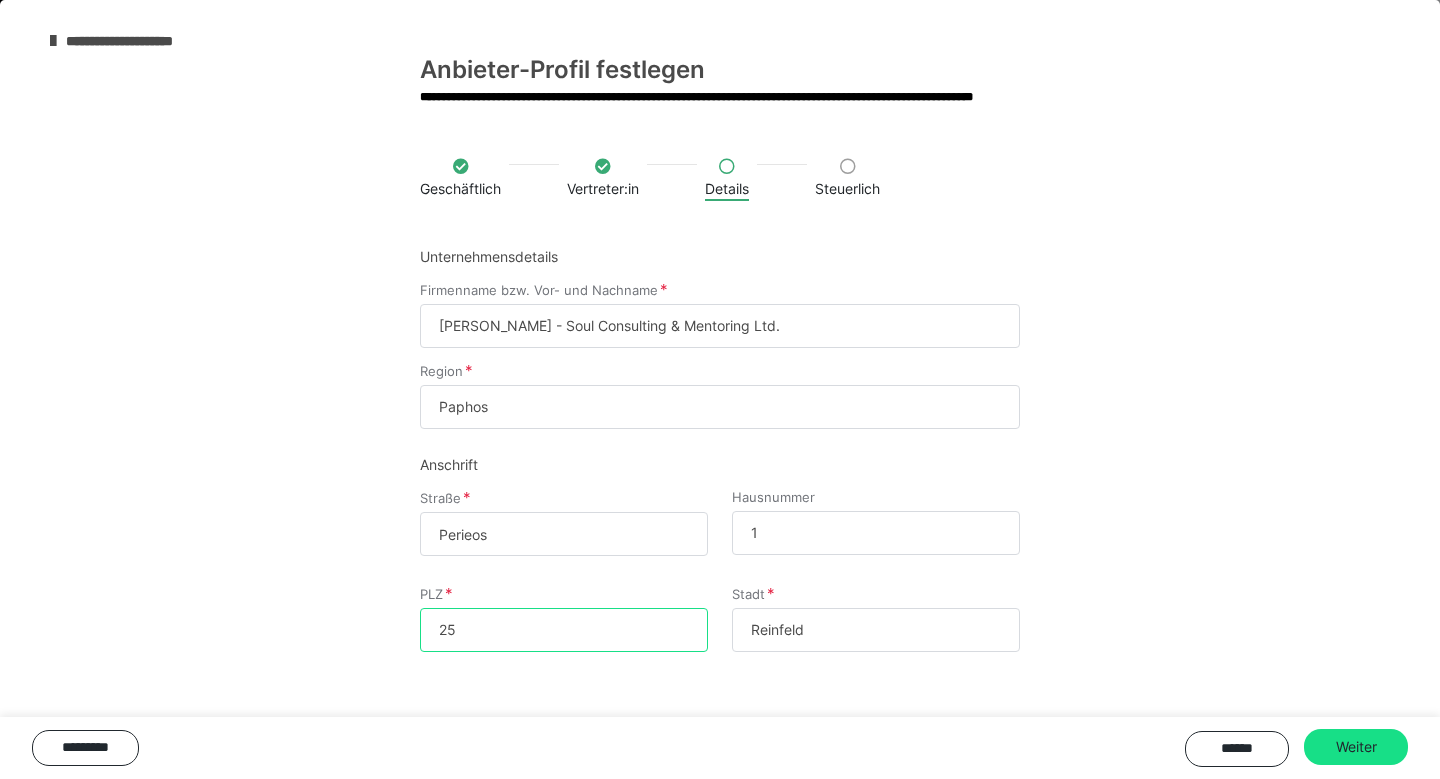type on "2" 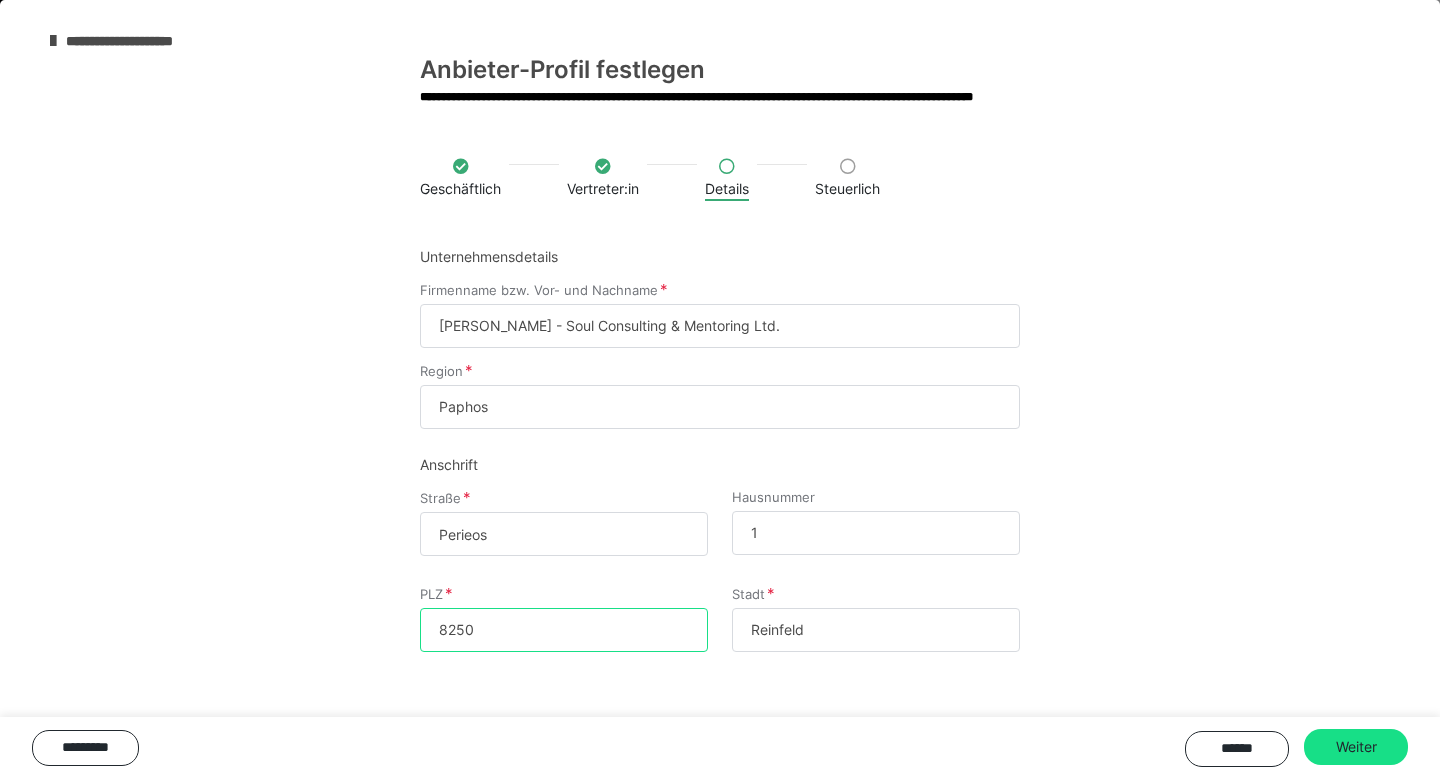 type on "8250" 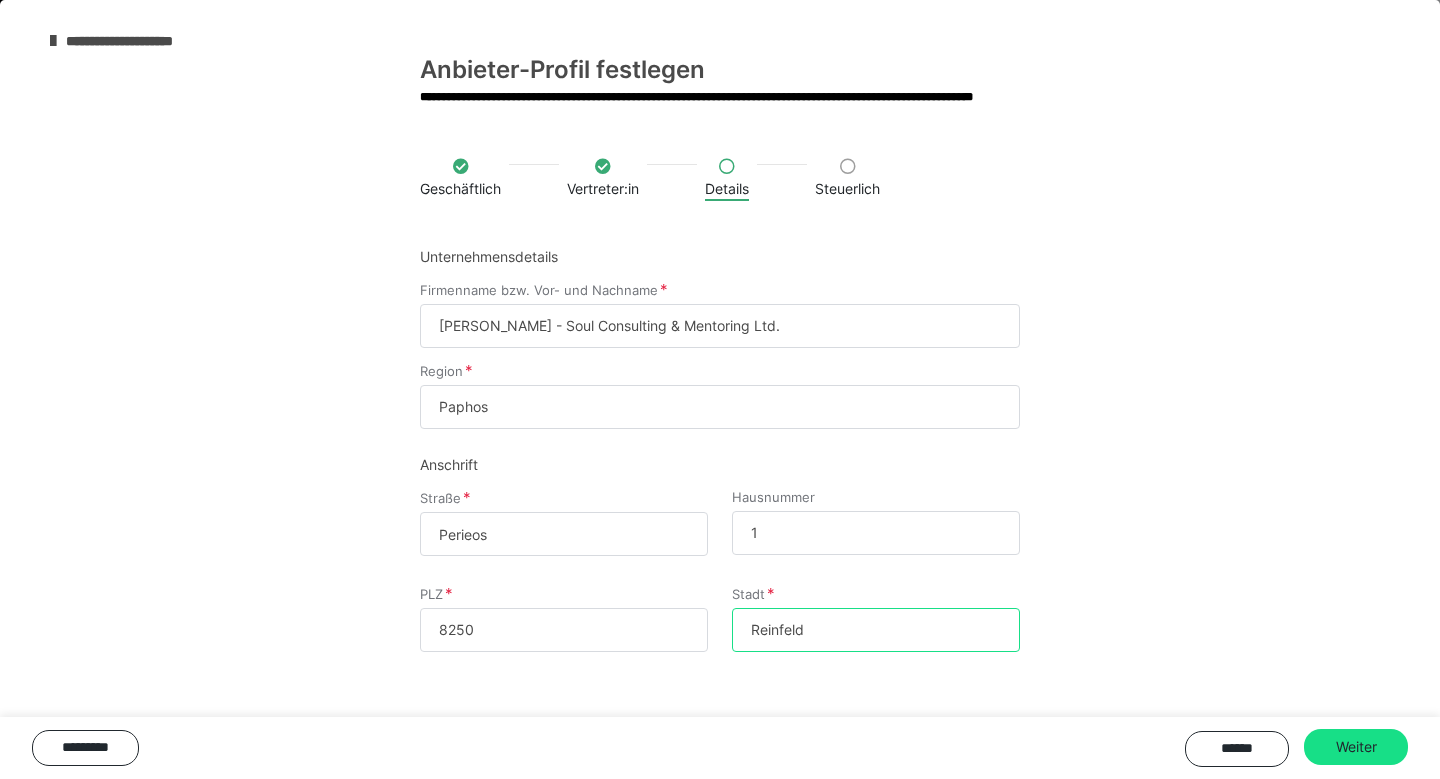 scroll, scrollTop: 0, scrollLeft: 0, axis: both 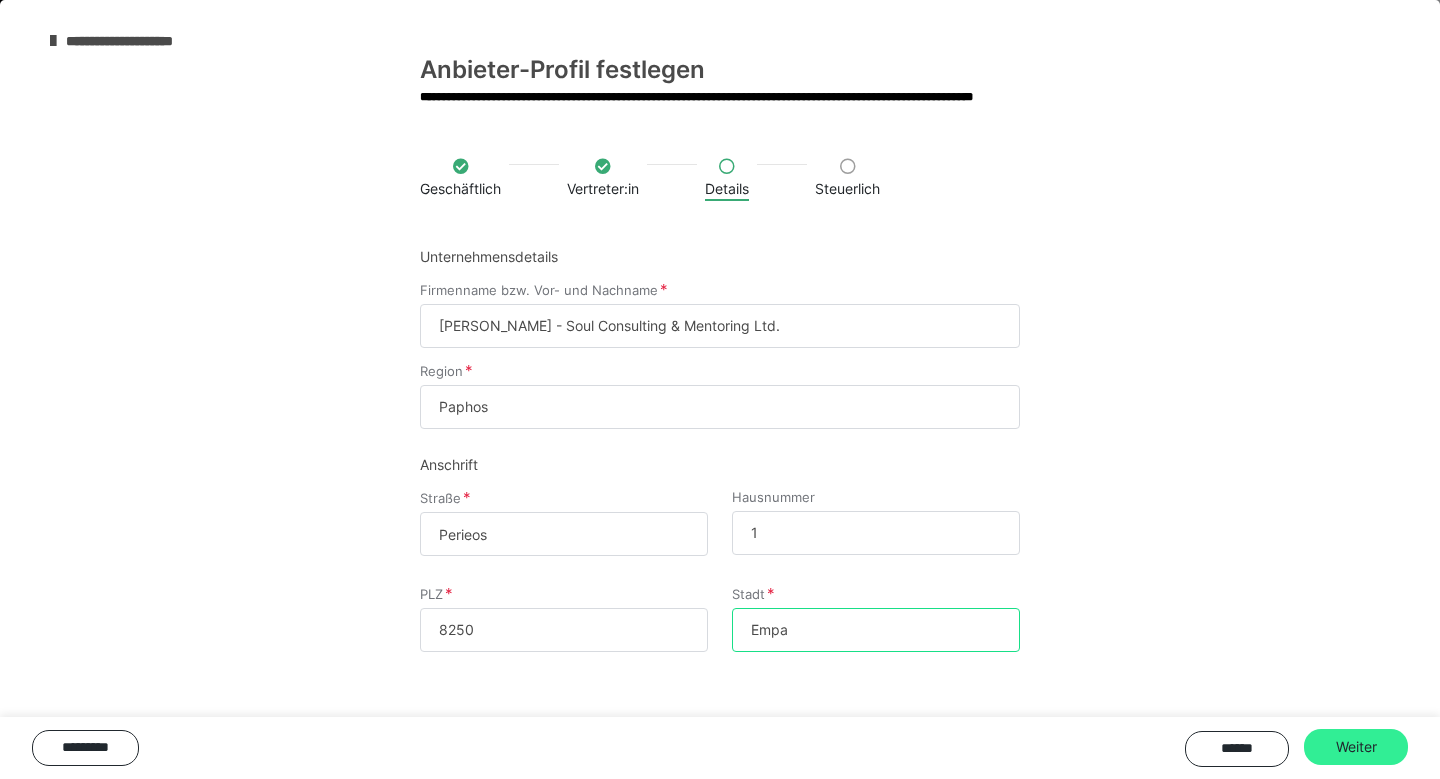 type on "Empa" 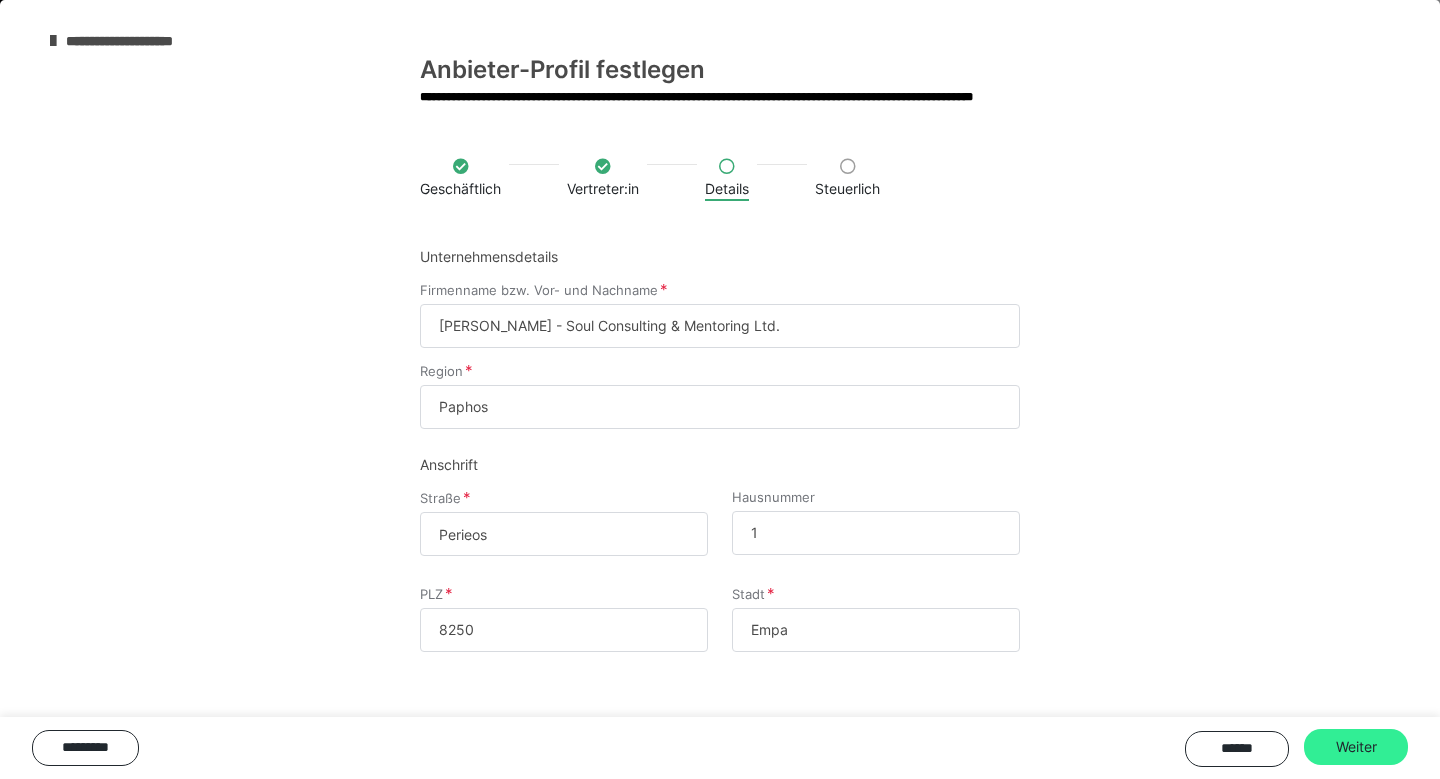 click on "Weiter" at bounding box center (1356, 747) 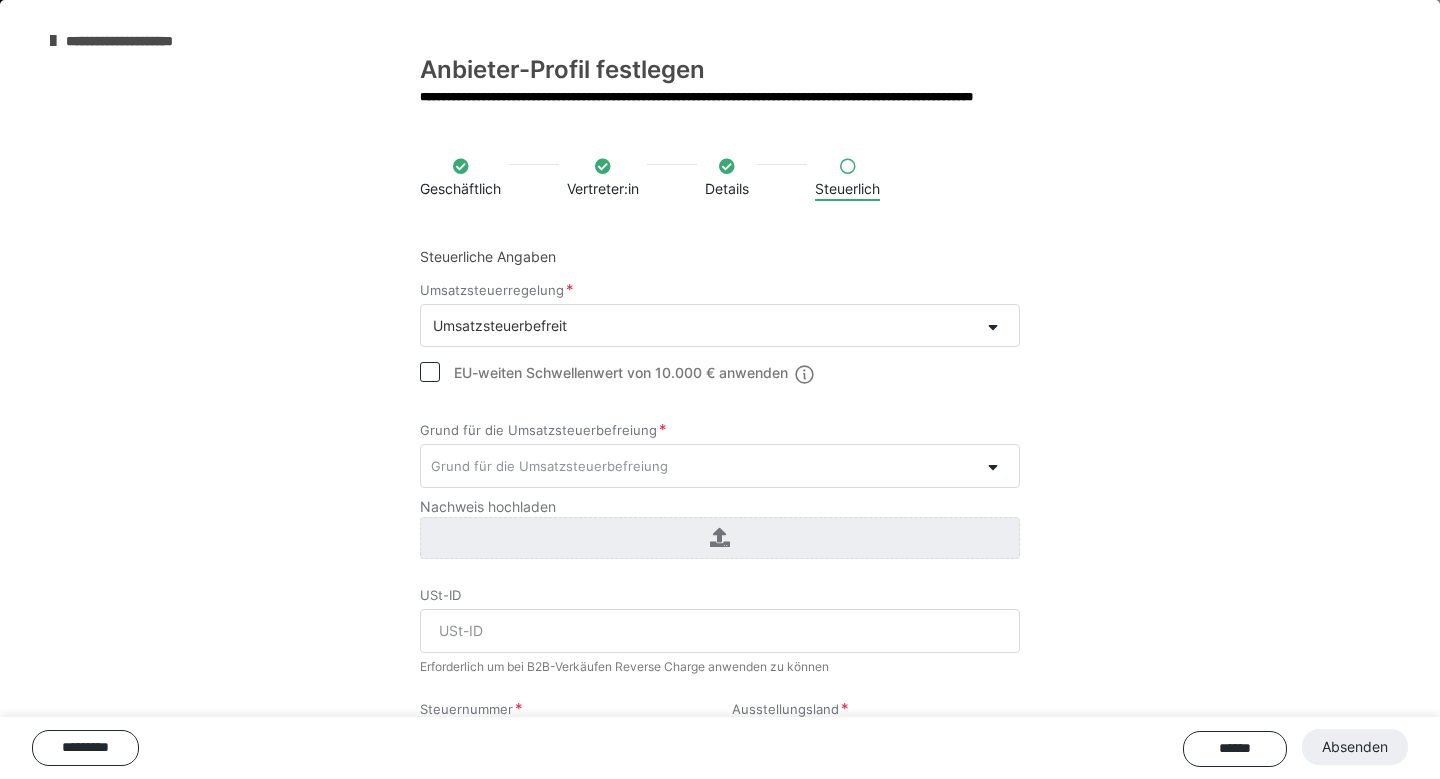 scroll, scrollTop: 231, scrollLeft: 0, axis: vertical 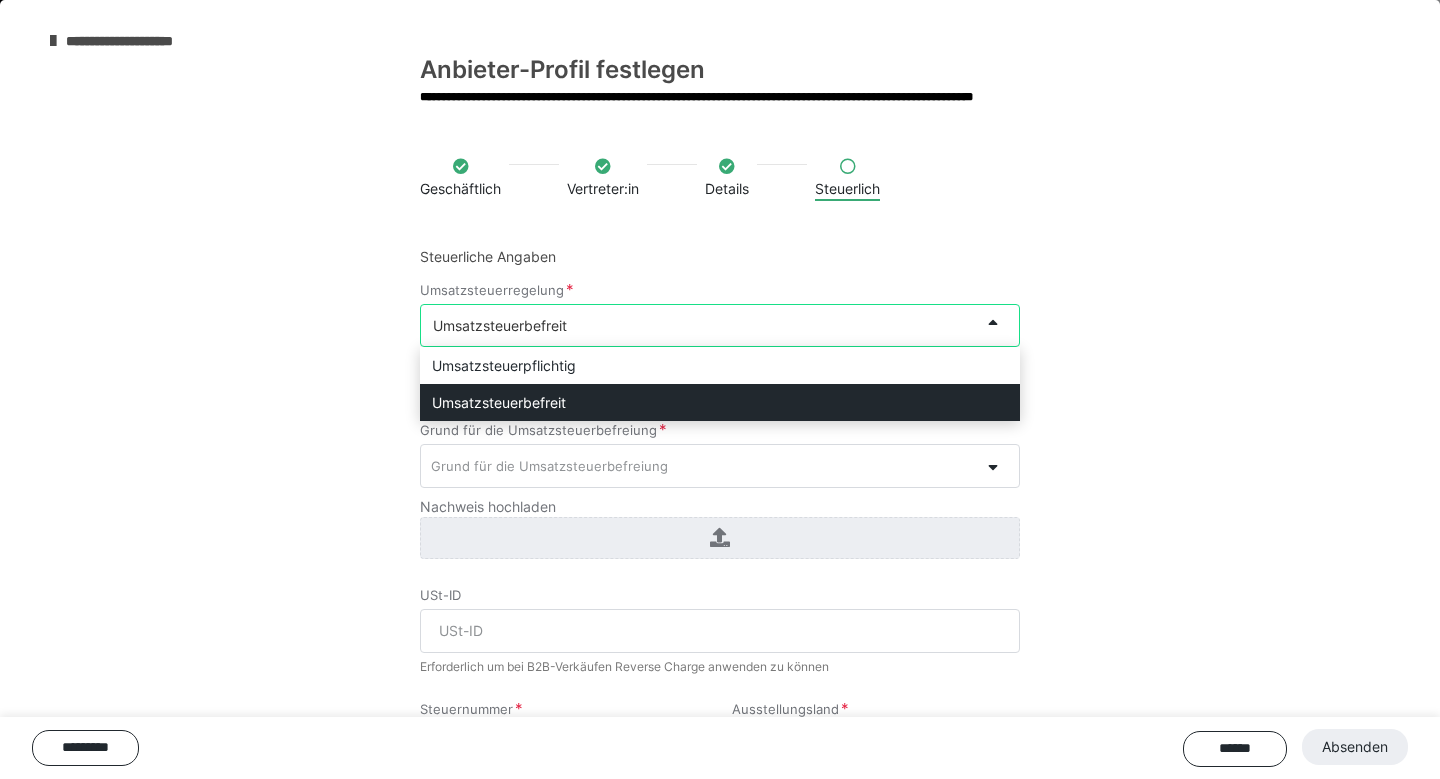 click on "Umsatzsteuerbefreit" at bounding box center [700, 325] 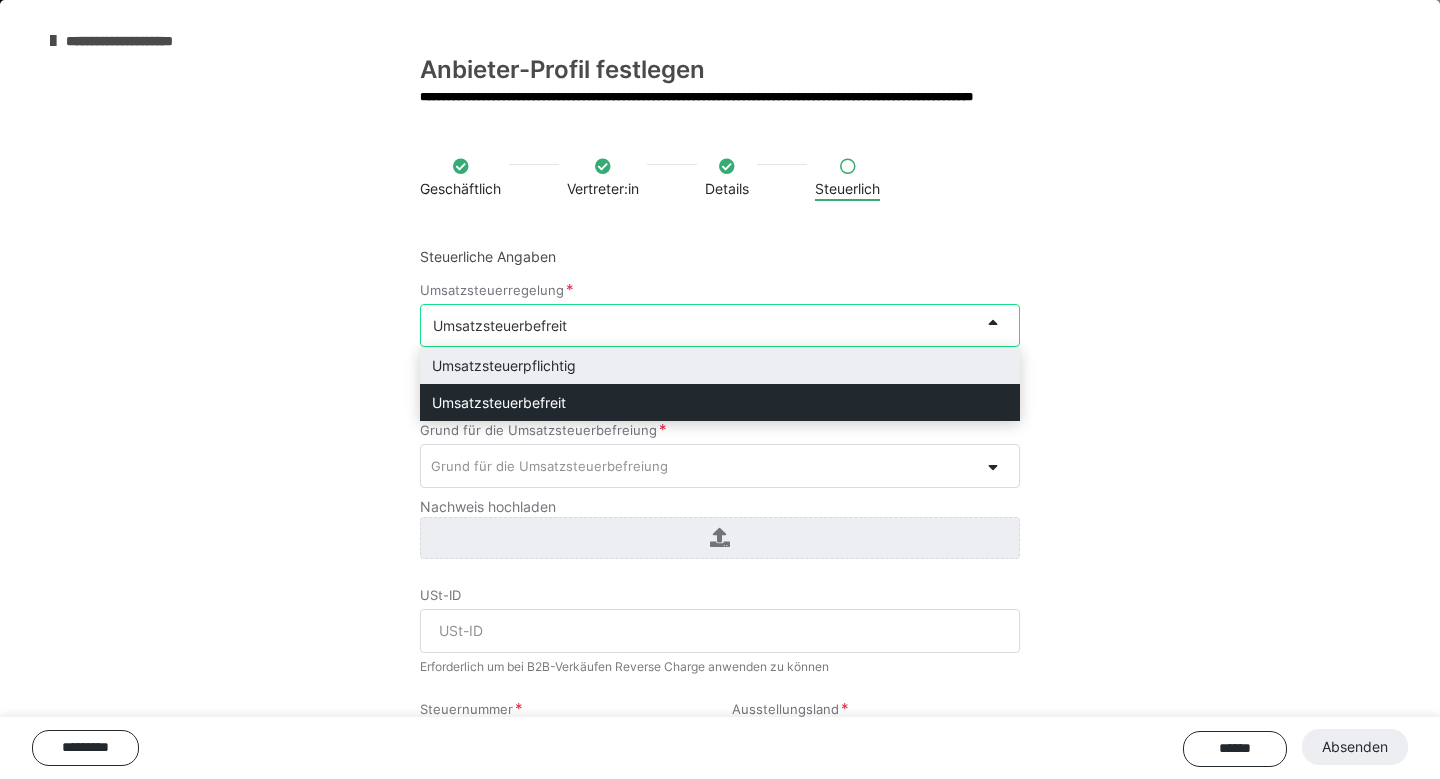 click on "Umsatzsteuerpflichtig" at bounding box center (720, 365) 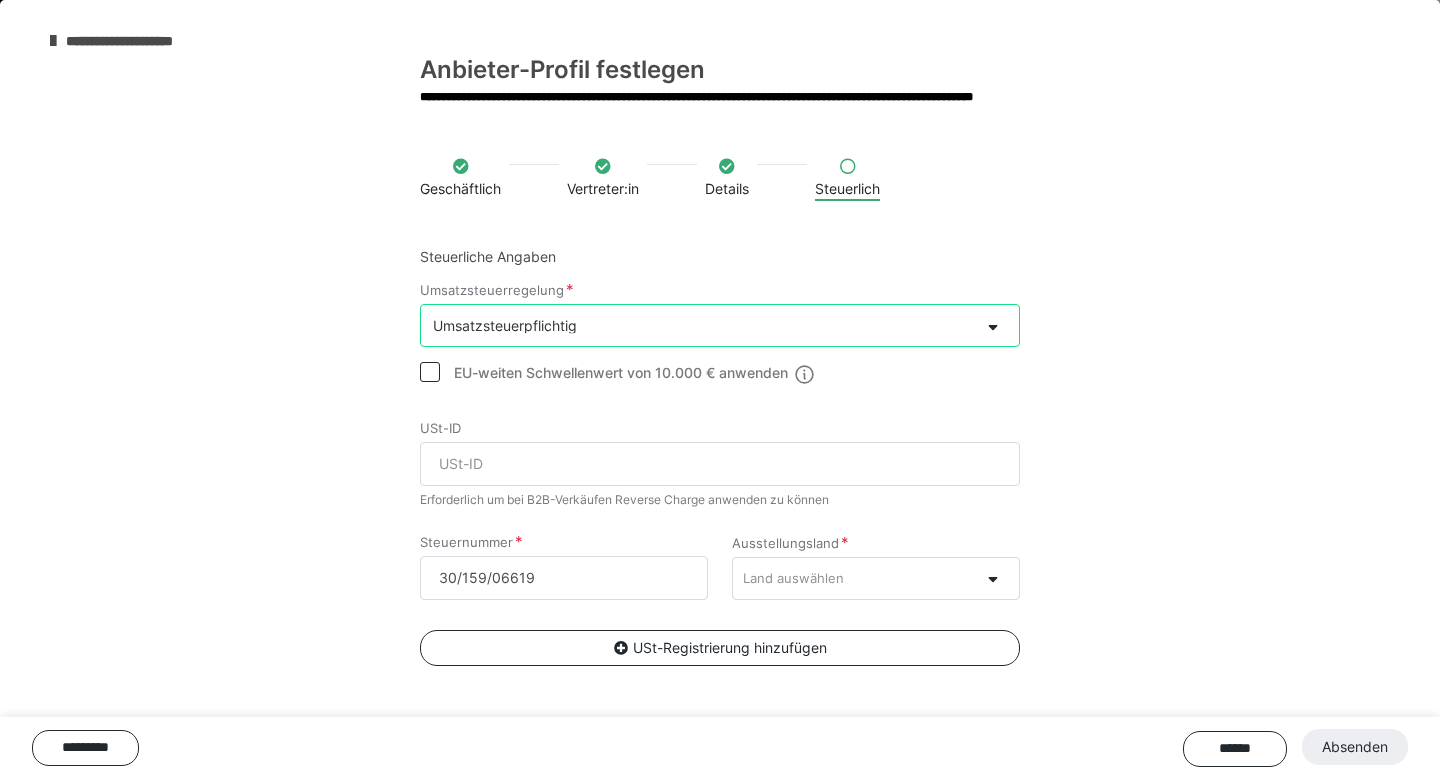 scroll, scrollTop: 7, scrollLeft: 0, axis: vertical 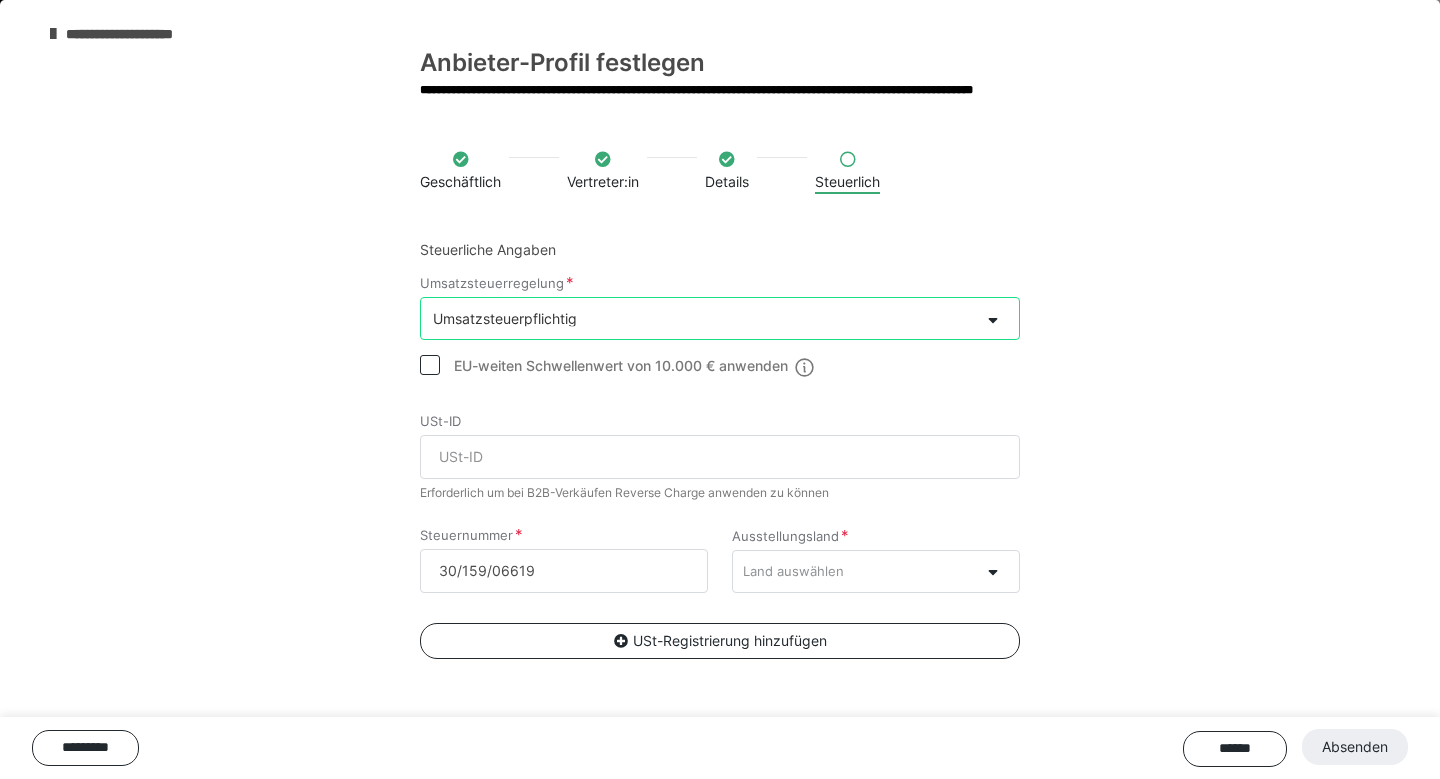 click at bounding box center (430, 365) 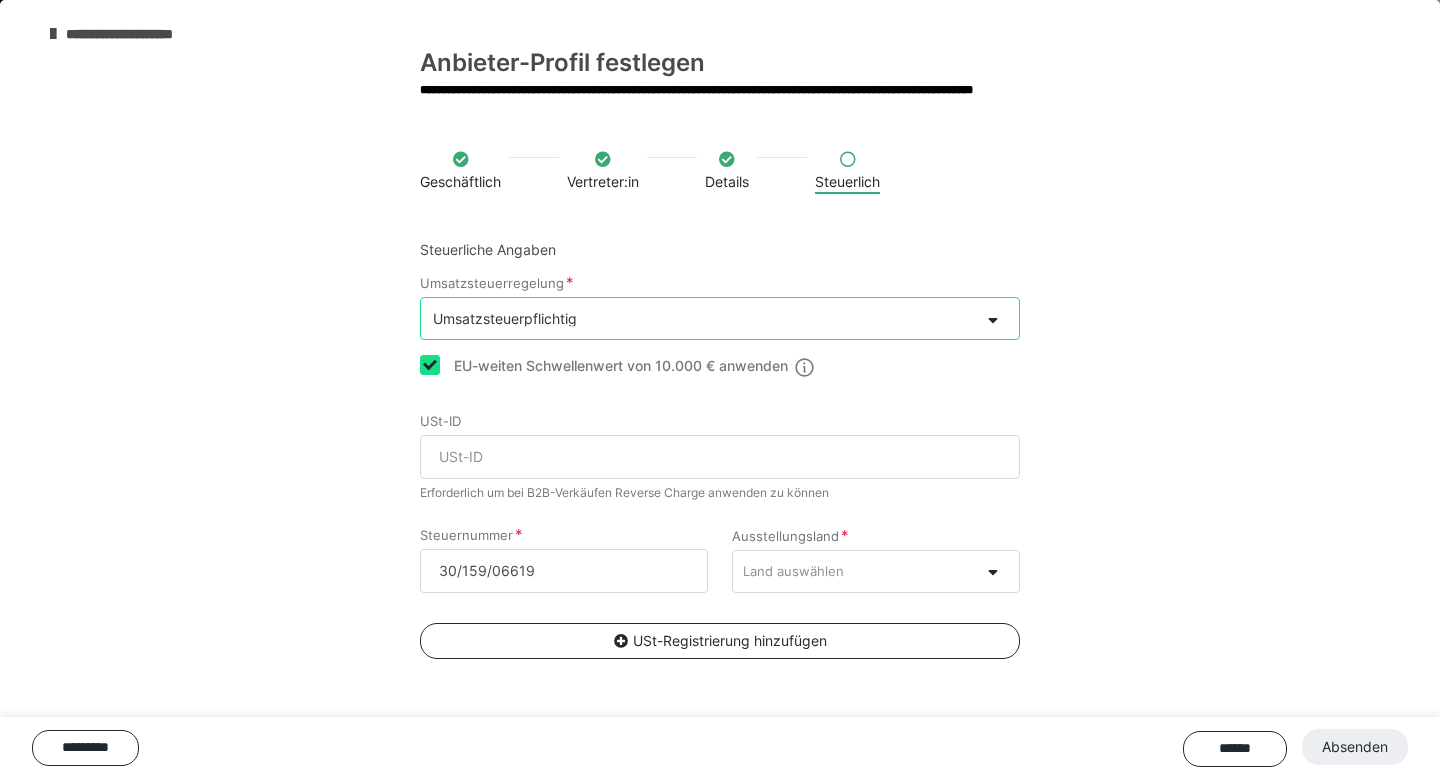 checkbox on "true" 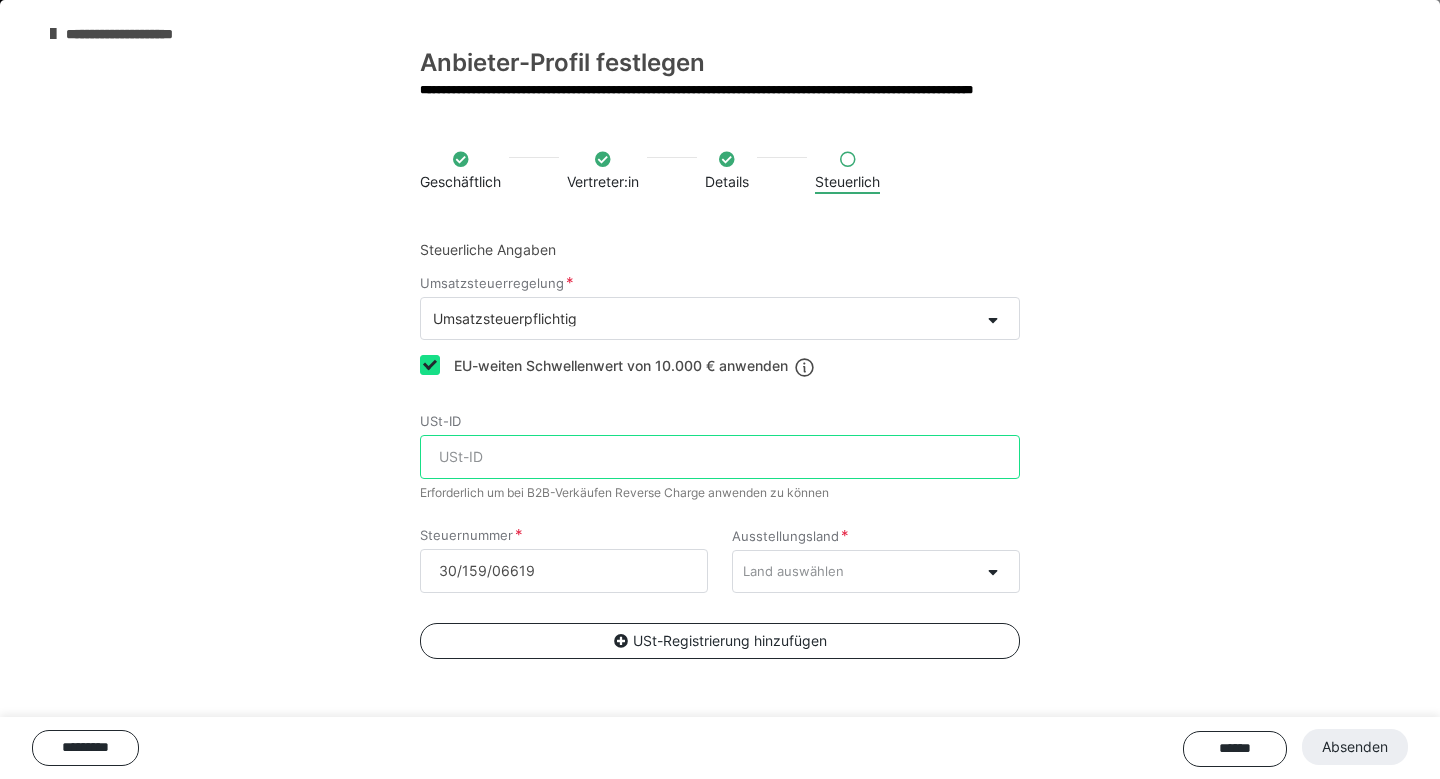 click on "USt-ID" at bounding box center (720, 457) 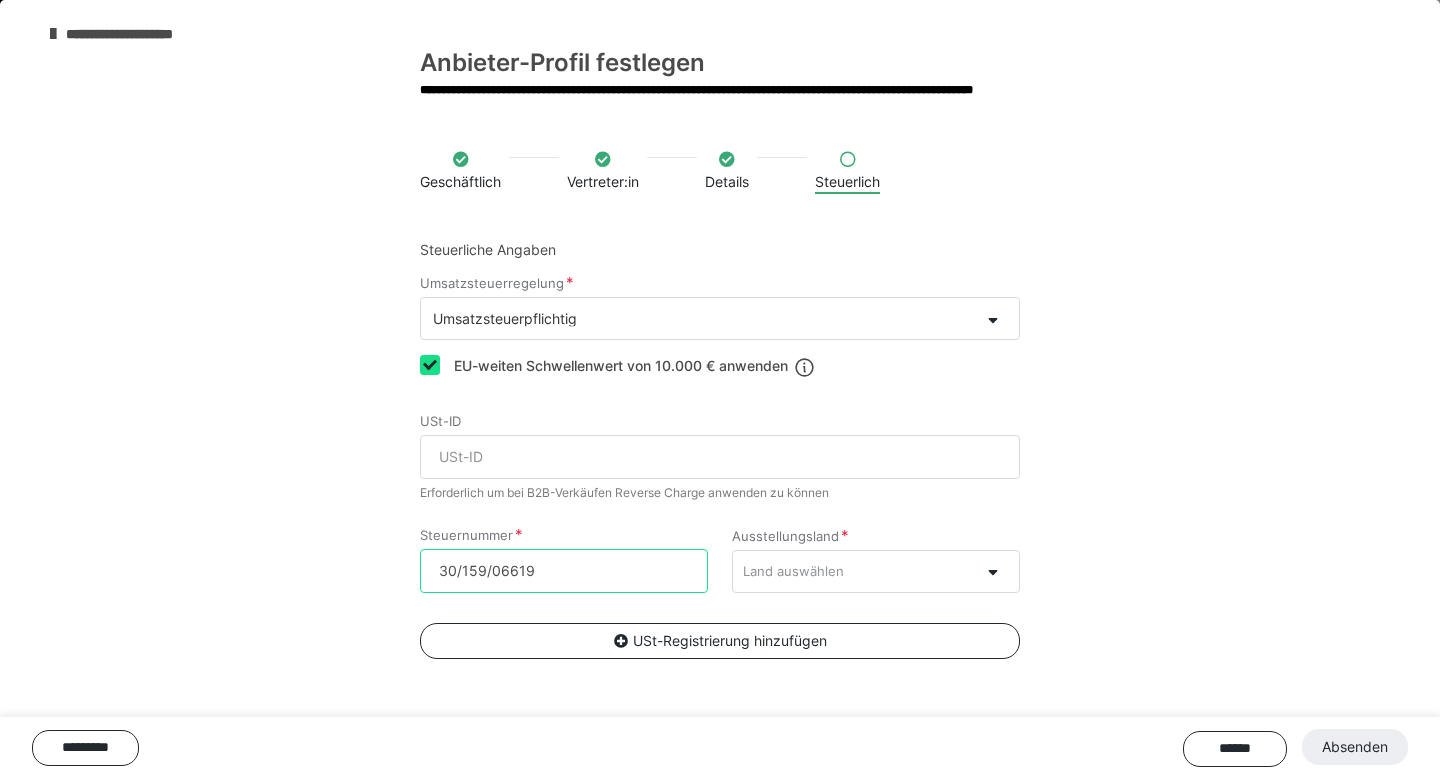 drag, startPoint x: 562, startPoint y: 555, endPoint x: 526, endPoint y: 555, distance: 36 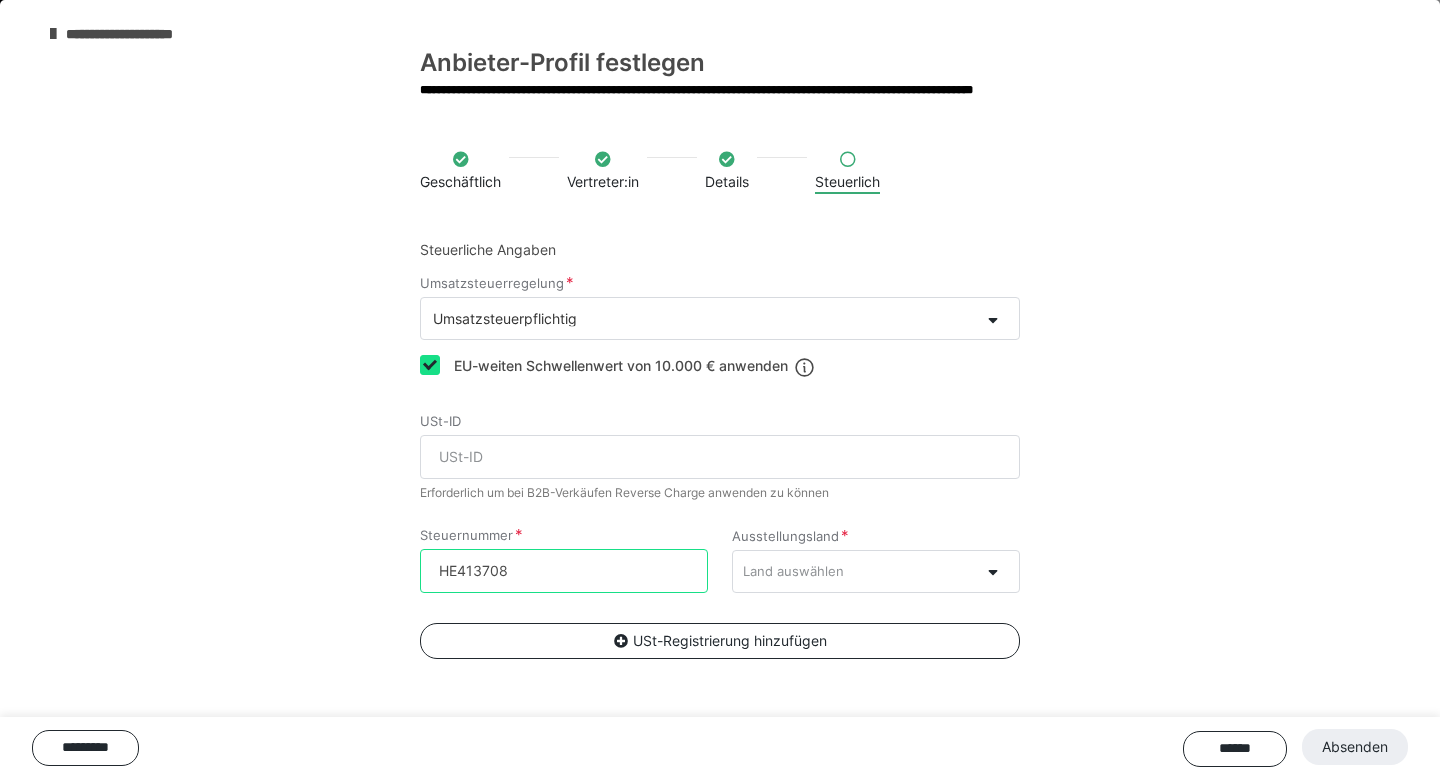 type on "HE413708" 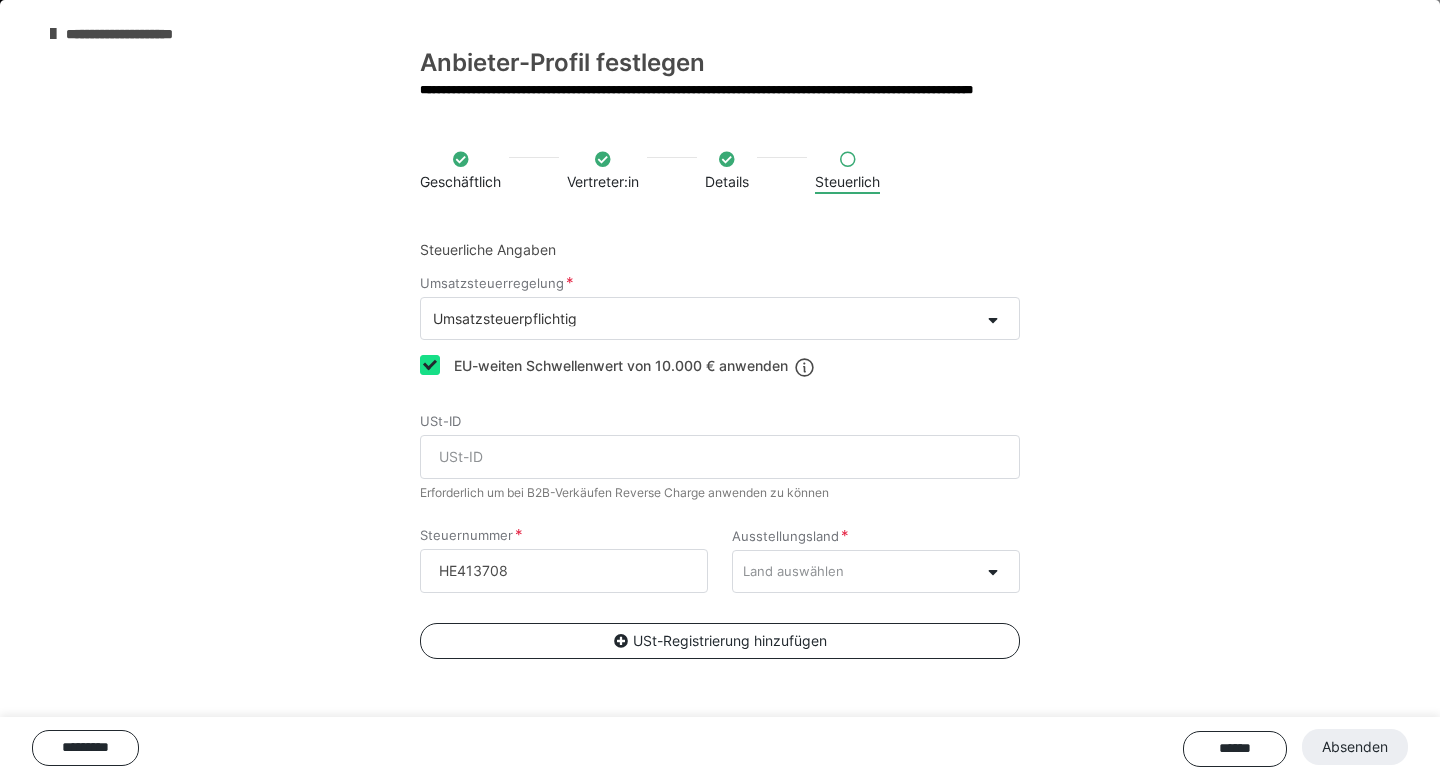 click on "Land auswählen" at bounding box center (856, 571) 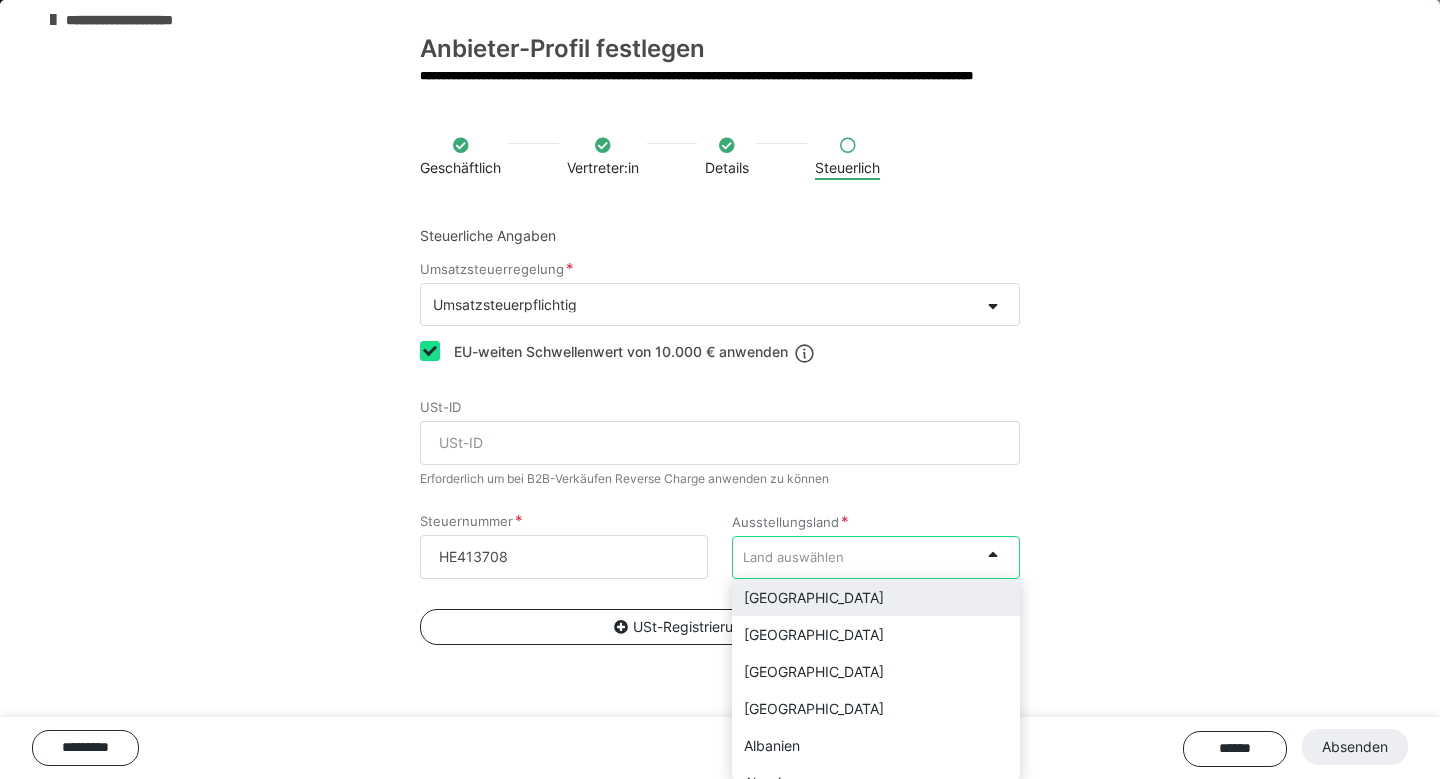 scroll, scrollTop: 344, scrollLeft: 0, axis: vertical 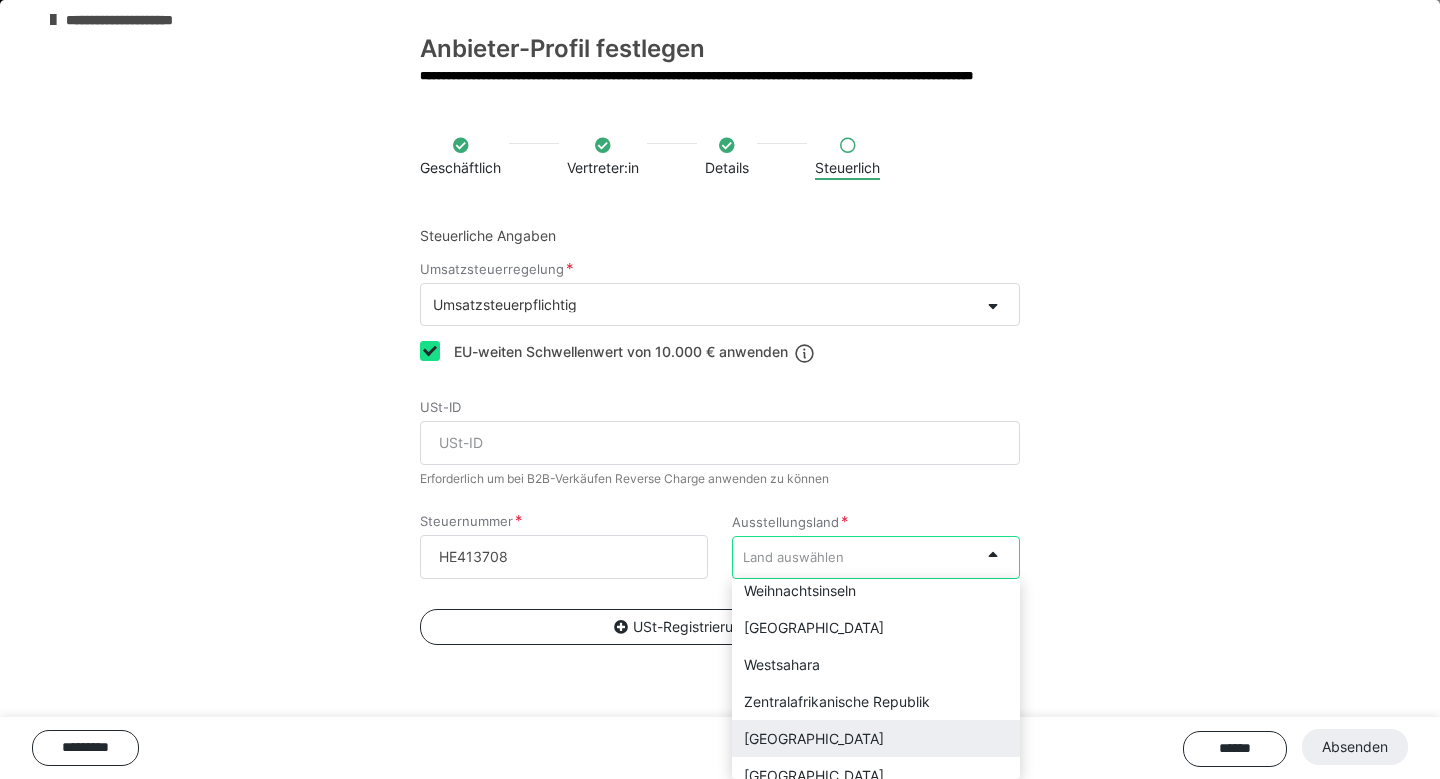 click on "Zypern" at bounding box center (876, 738) 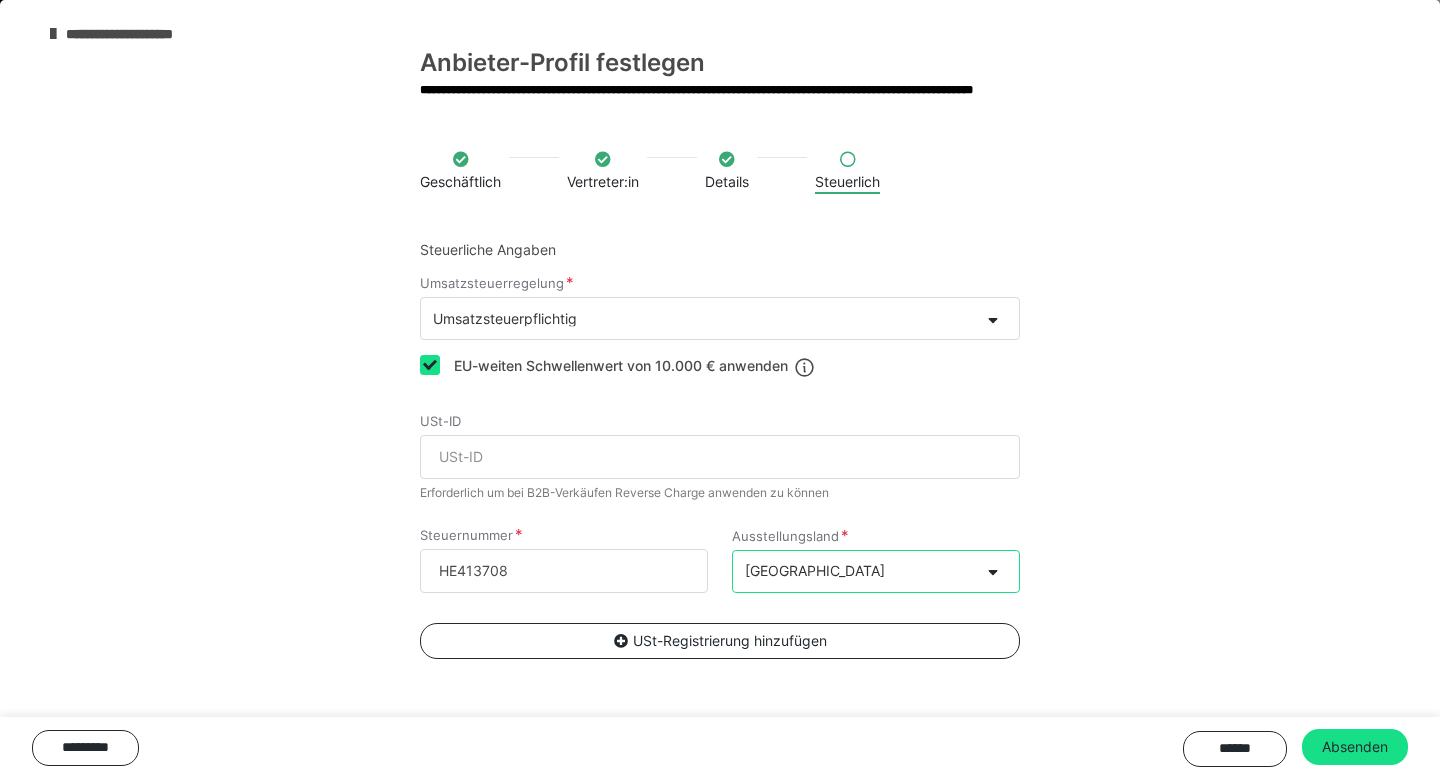scroll, scrollTop: 451, scrollLeft: 0, axis: vertical 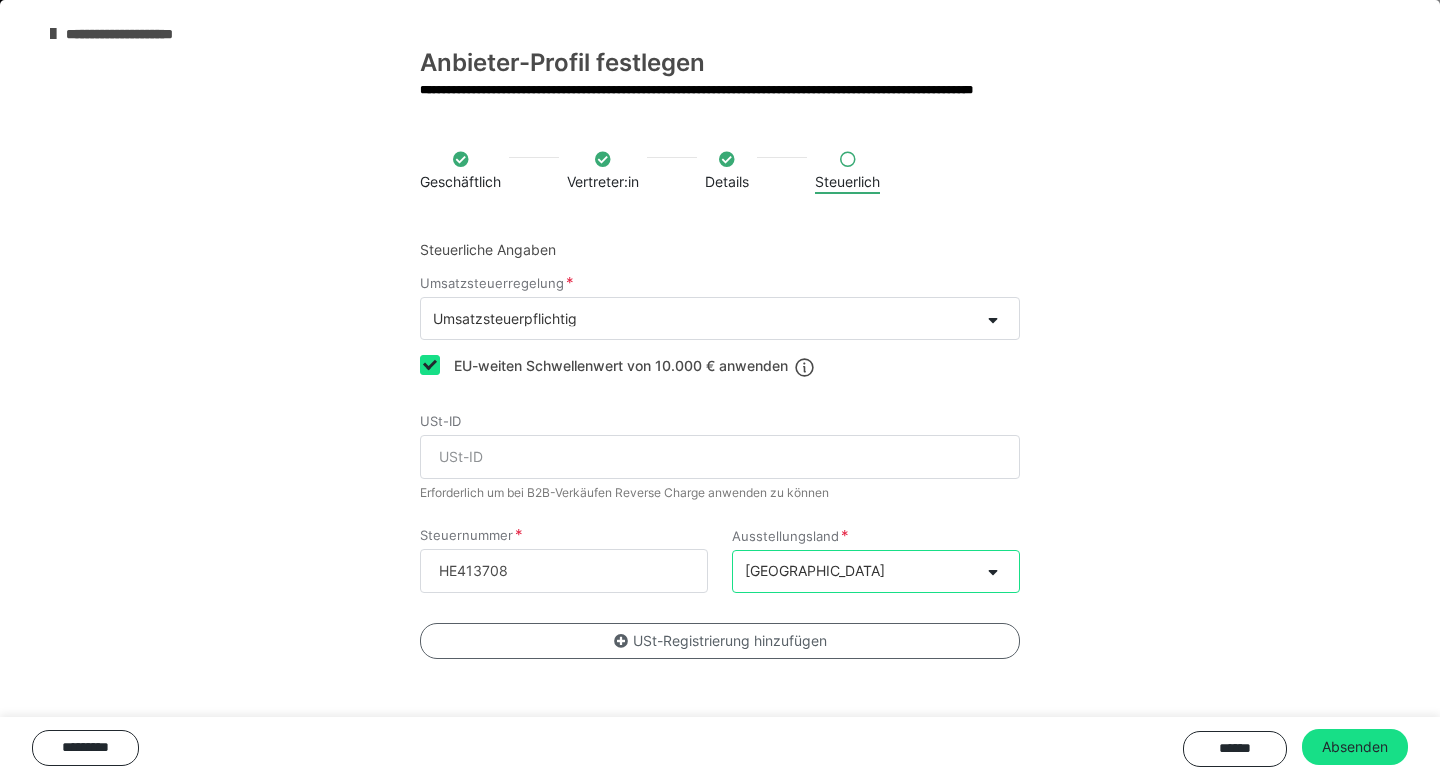 click on "USt-Registrierung hinzufügen" at bounding box center [720, 641] 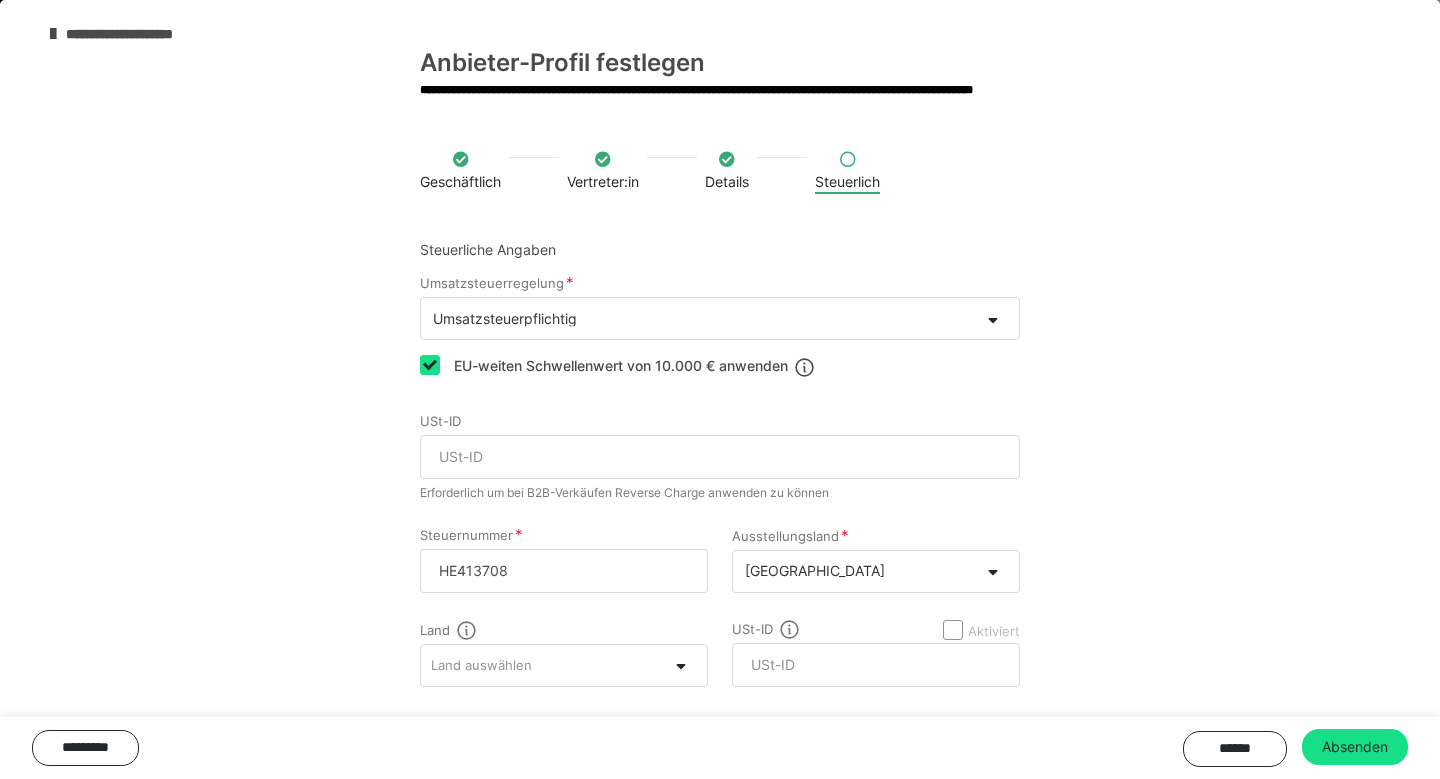 scroll, scrollTop: 101, scrollLeft: 0, axis: vertical 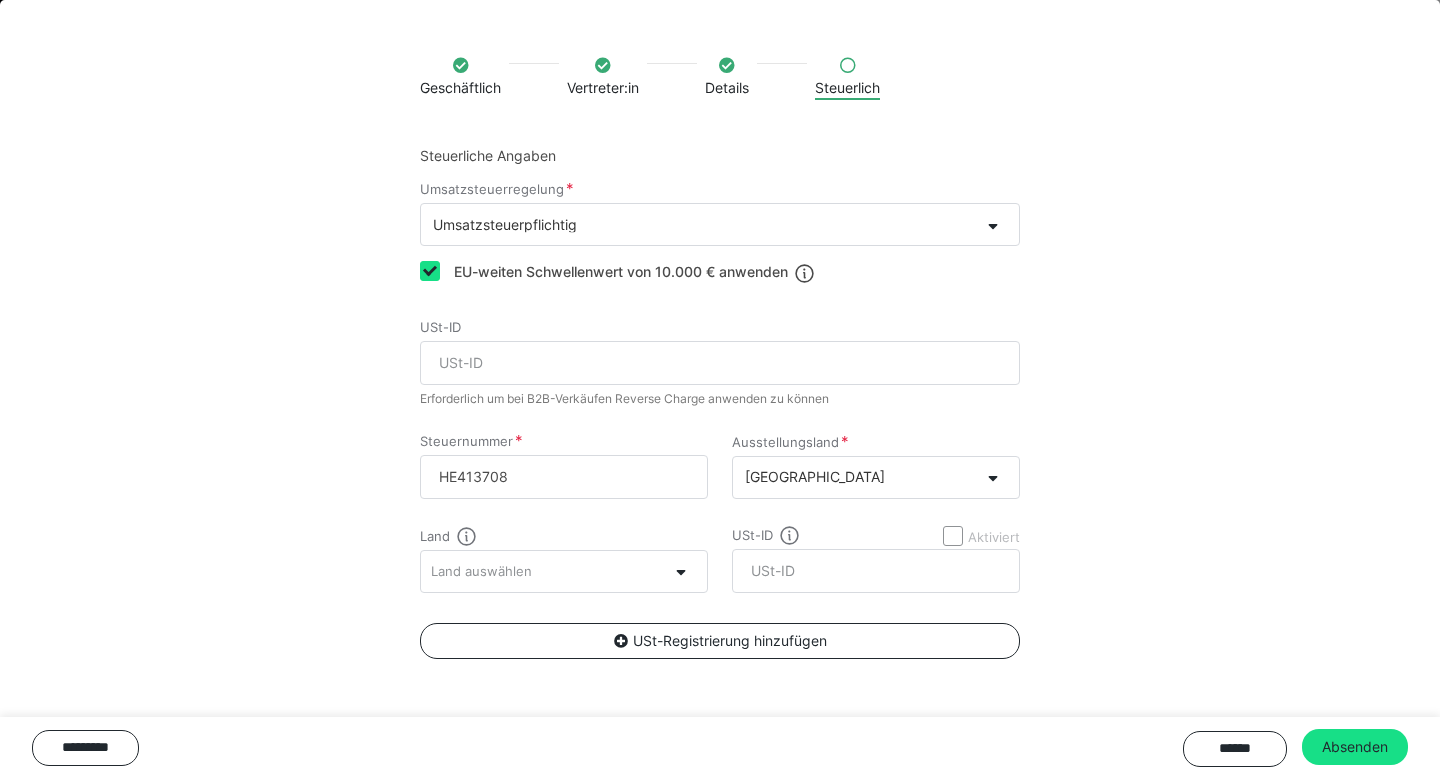 click on "Steuernummer HE413708 Ausstellungsland Zypern" at bounding box center [720, 481] 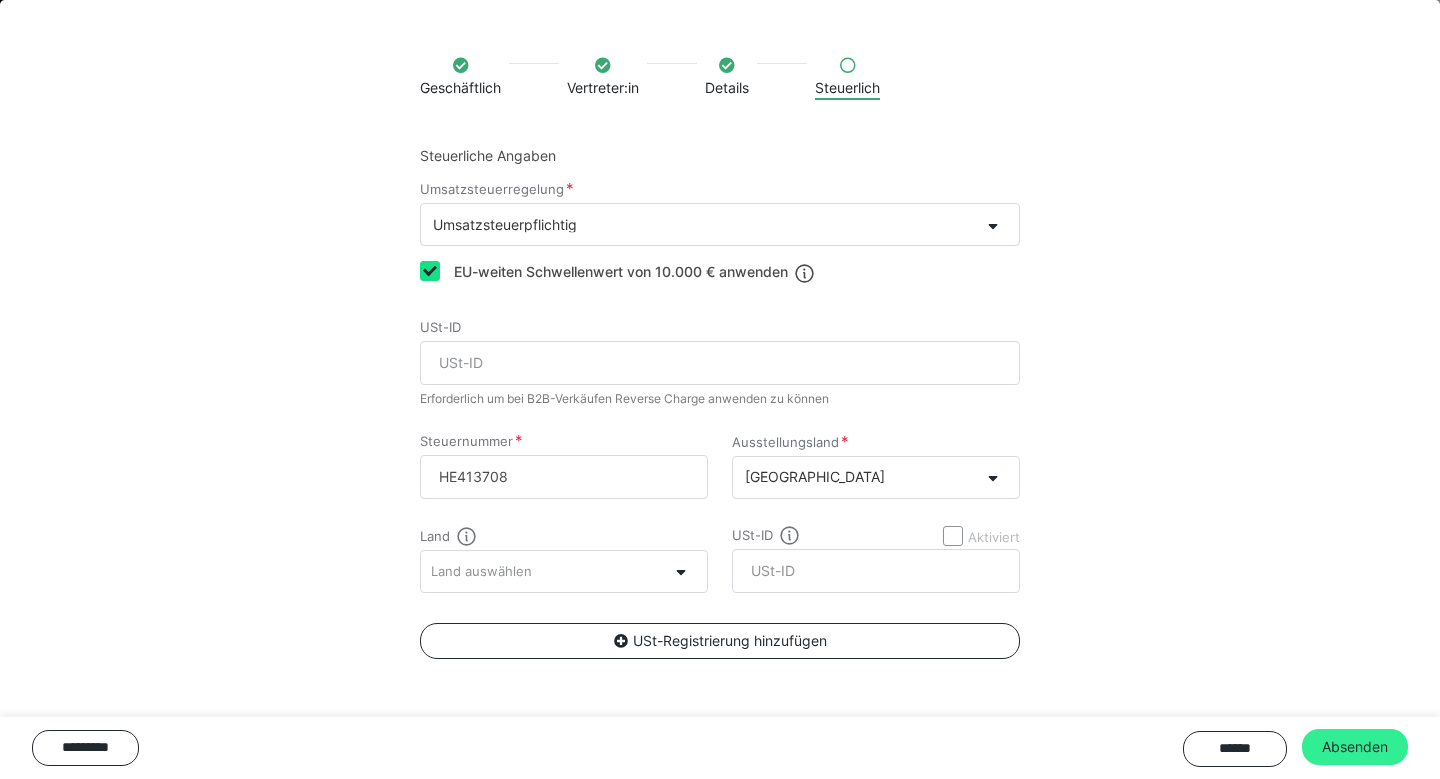 click on "Absenden" at bounding box center (1355, 747) 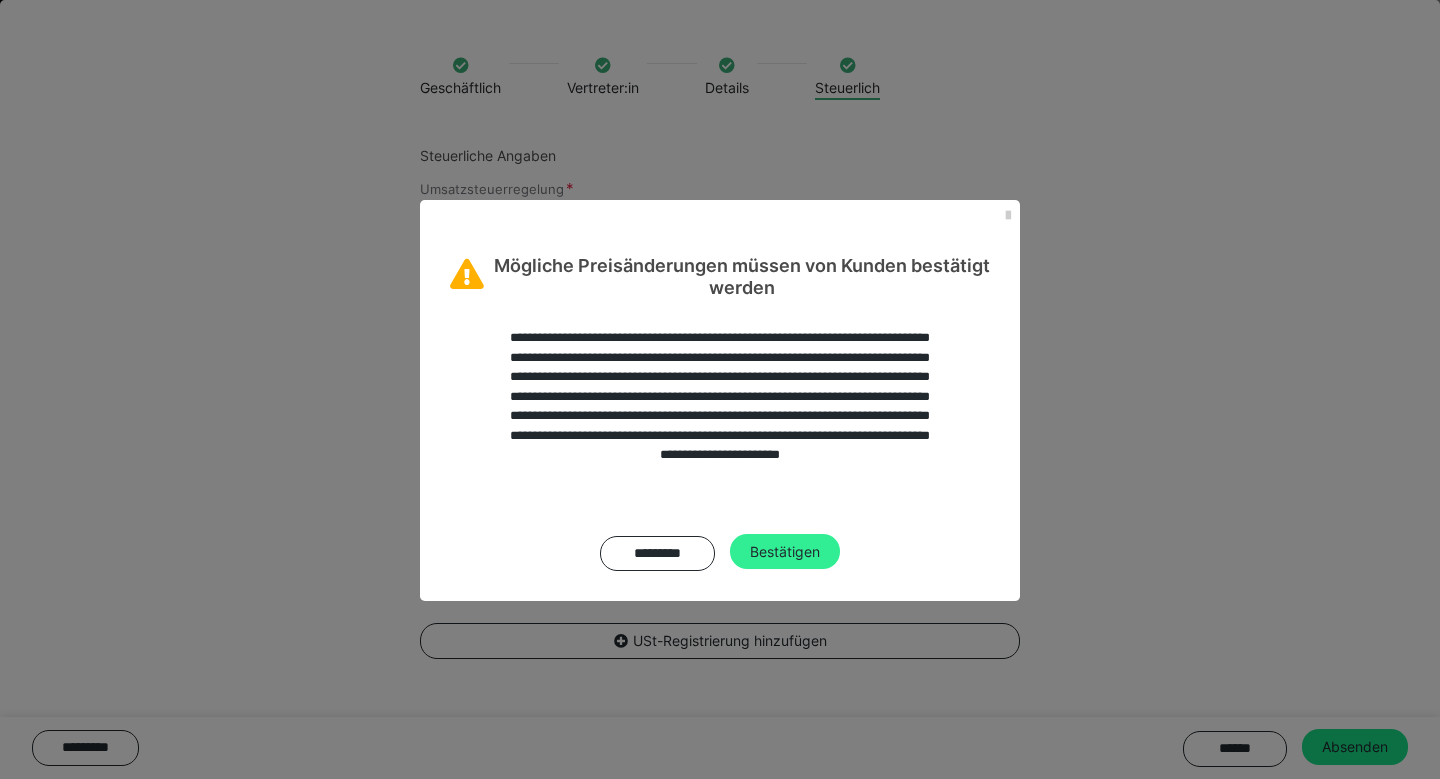 click on "Bestätigen" at bounding box center [785, 552] 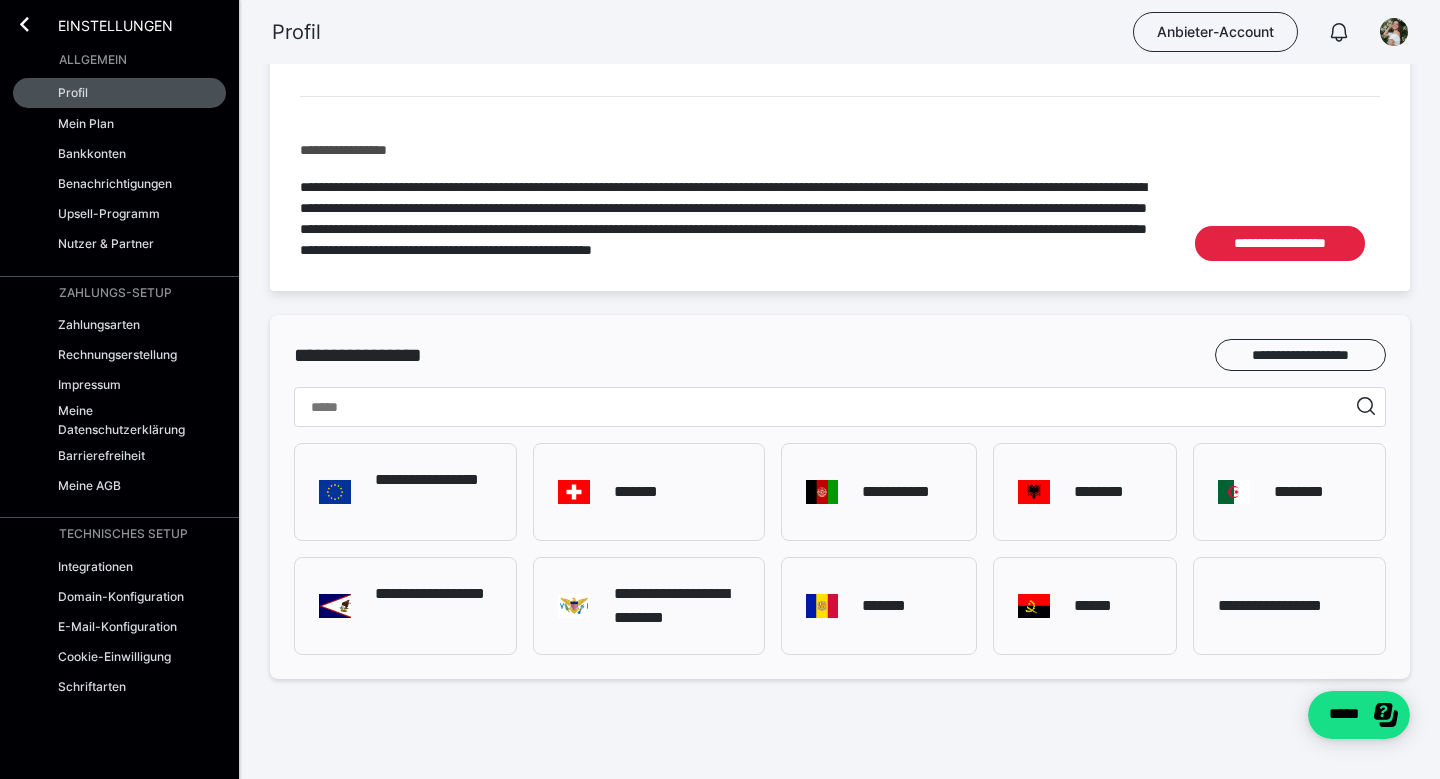 scroll, scrollTop: 1110, scrollLeft: 0, axis: vertical 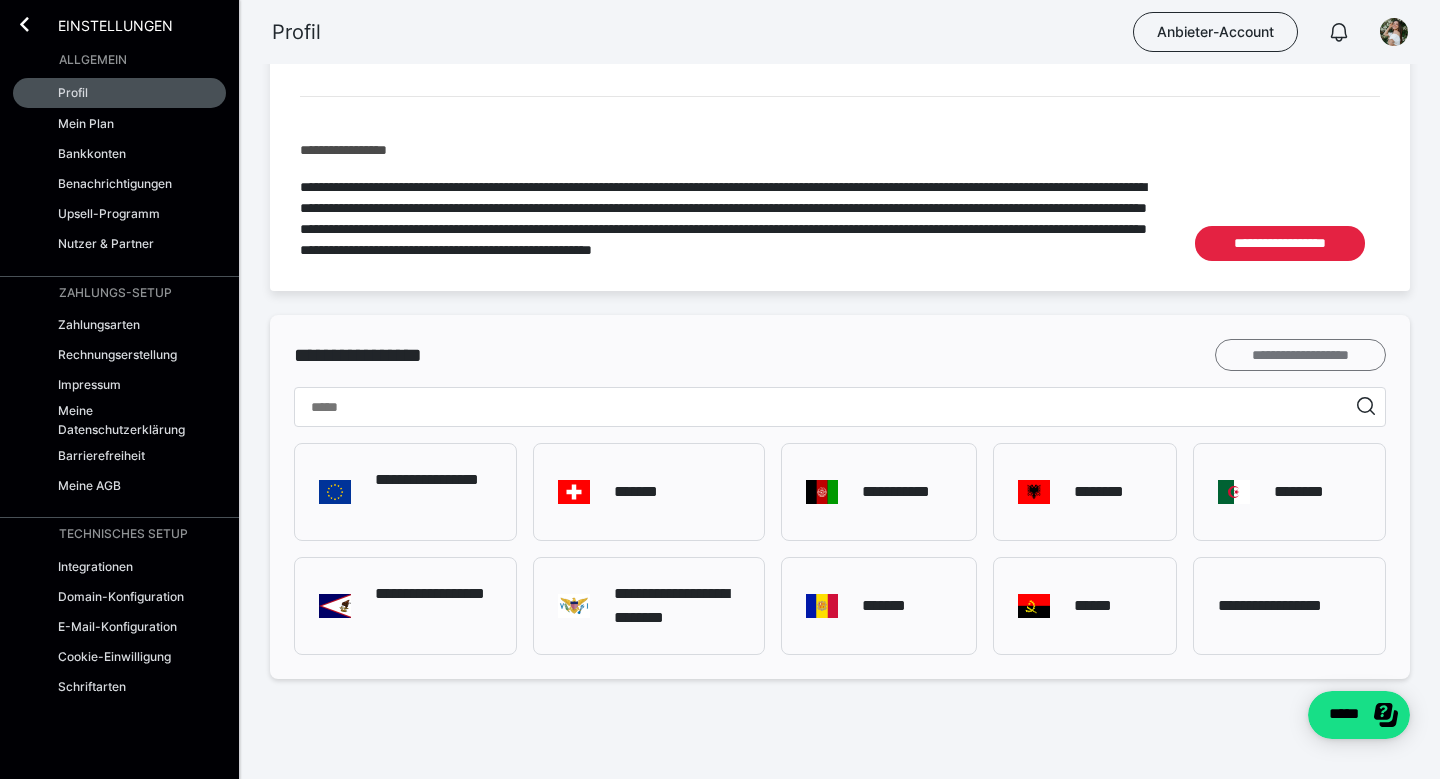 click on "**********" at bounding box center [1300, 355] 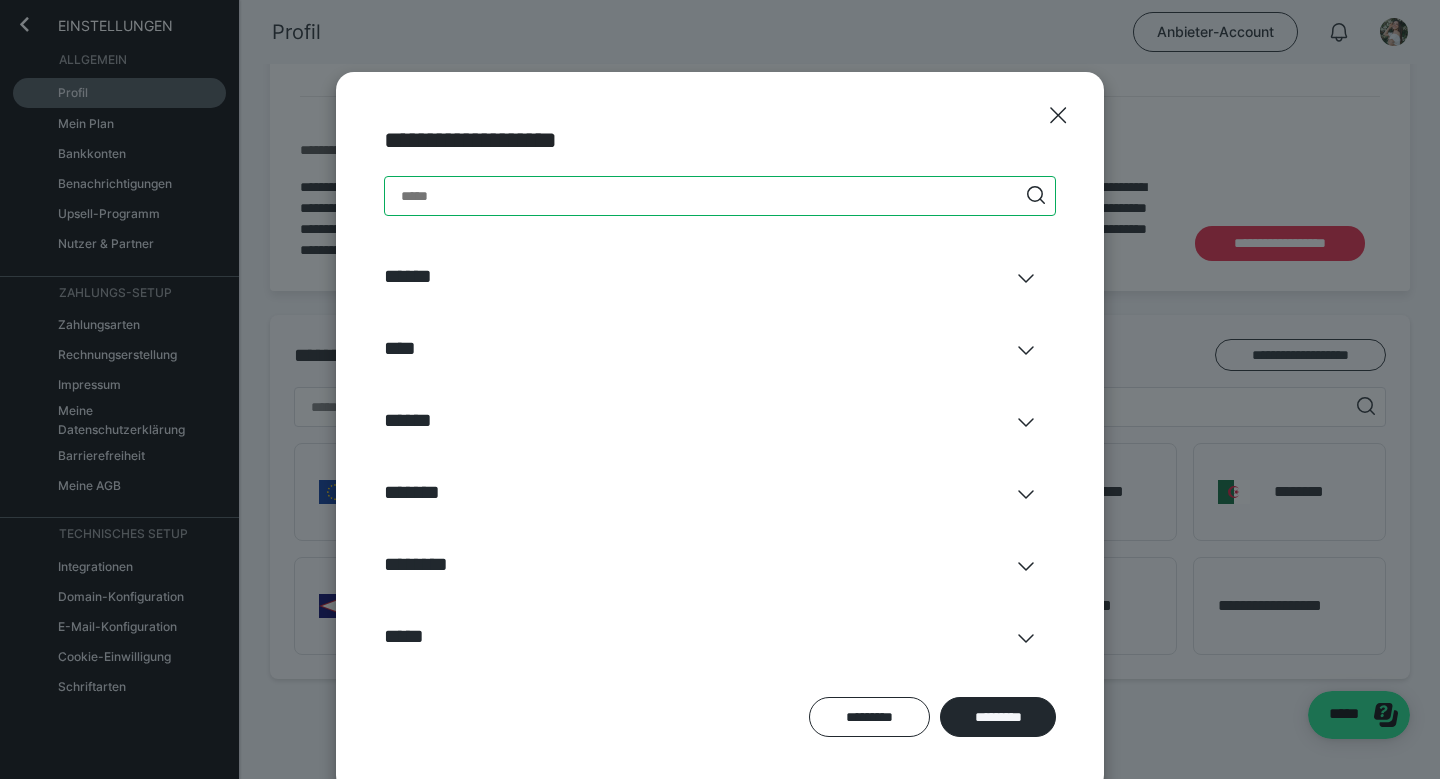 click at bounding box center [720, 196] 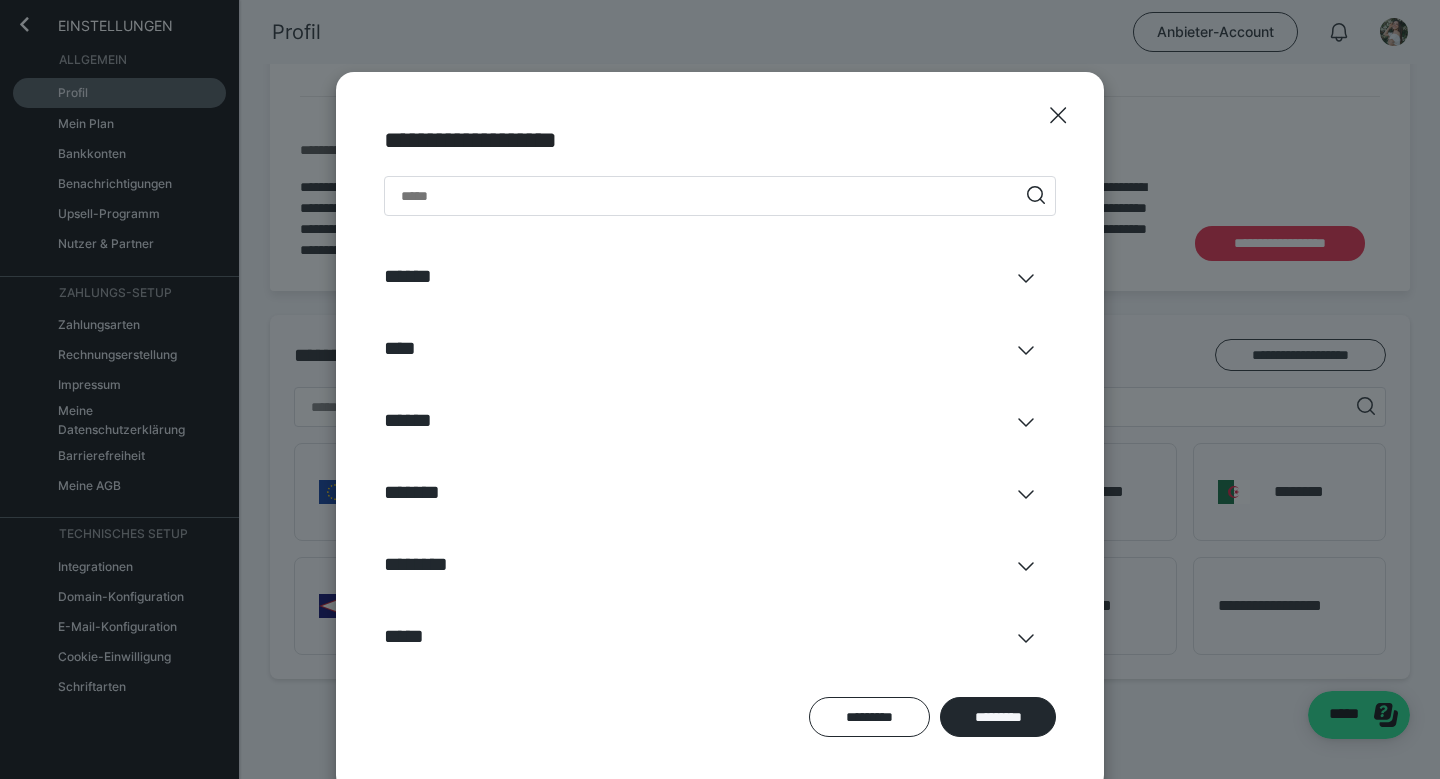 click on "******" at bounding box center [720, 276] 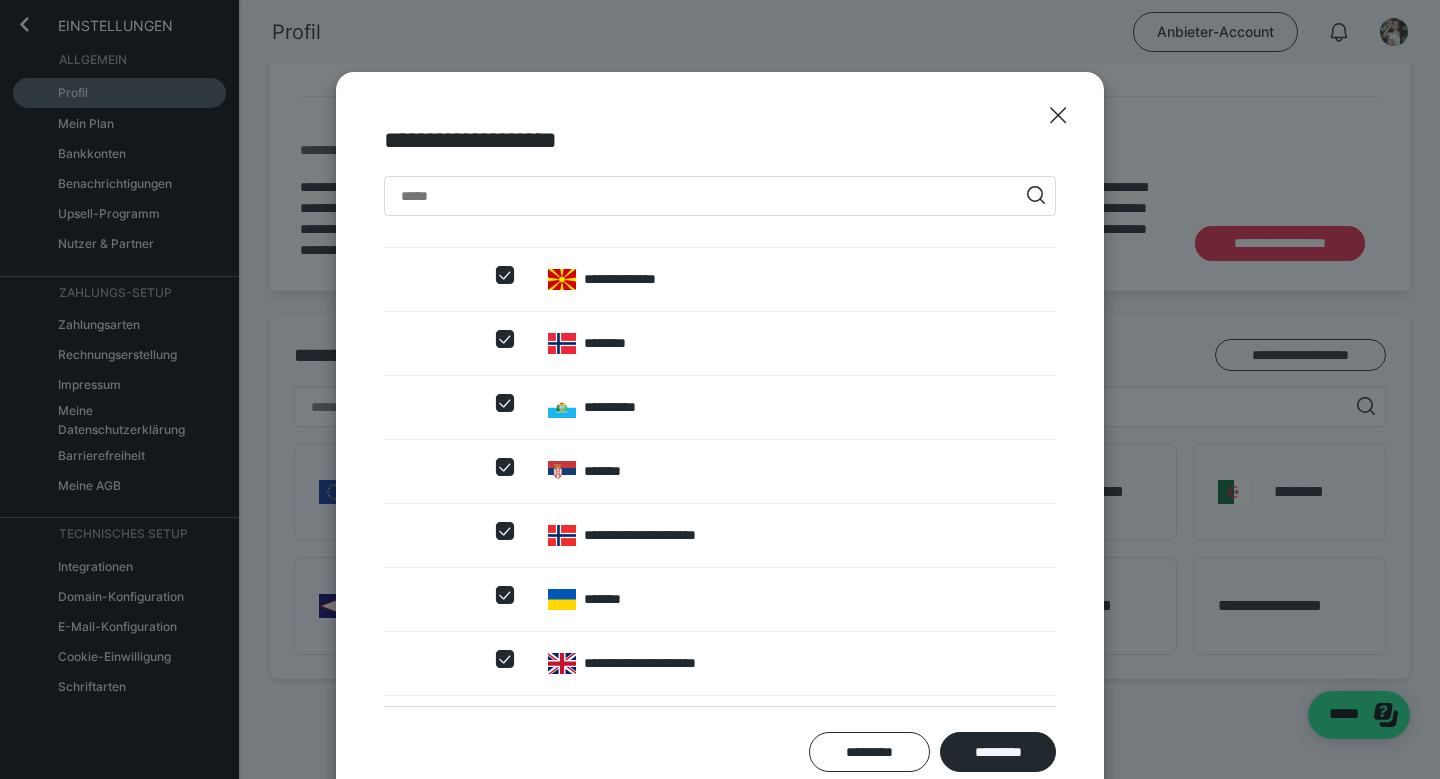 scroll, scrollTop: 0, scrollLeft: 0, axis: both 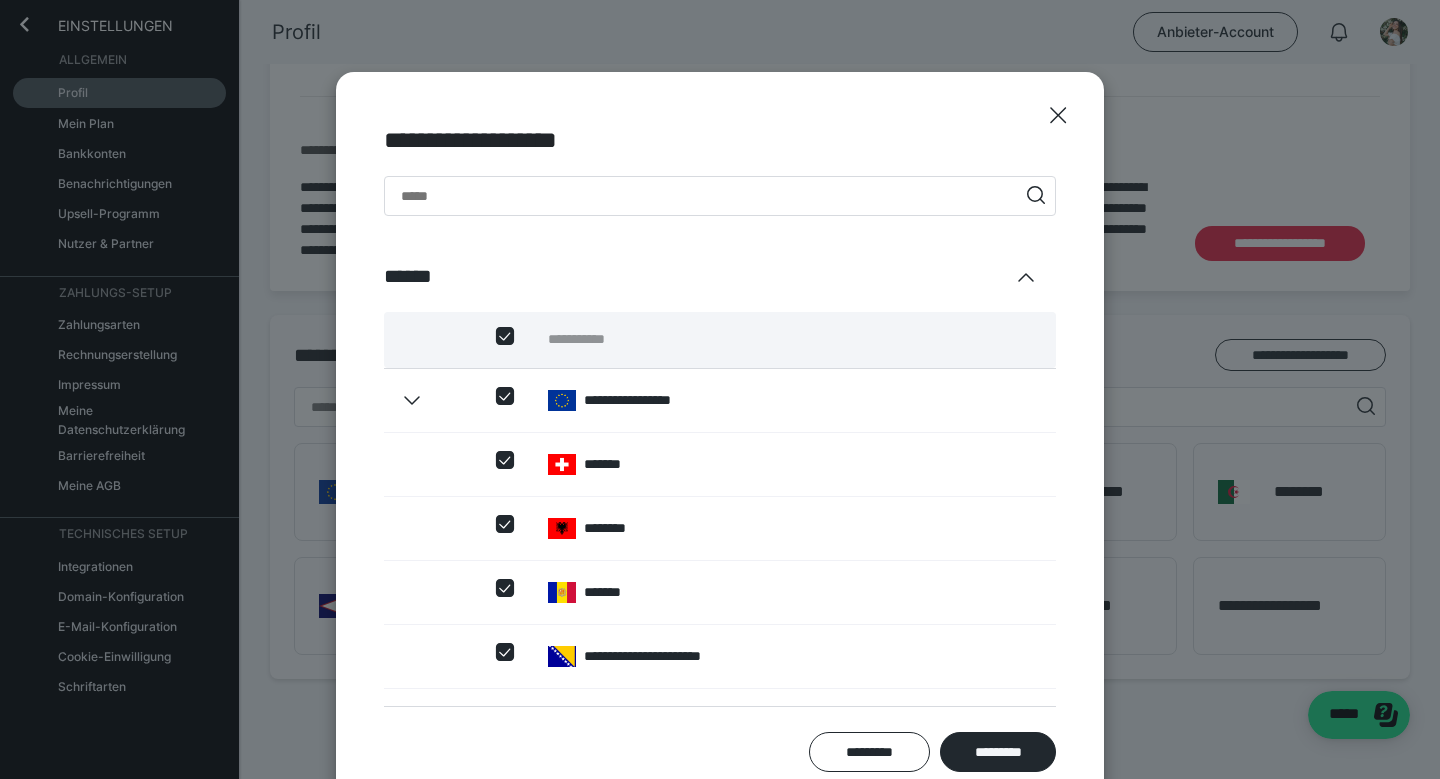 click at bounding box center (505, 336) 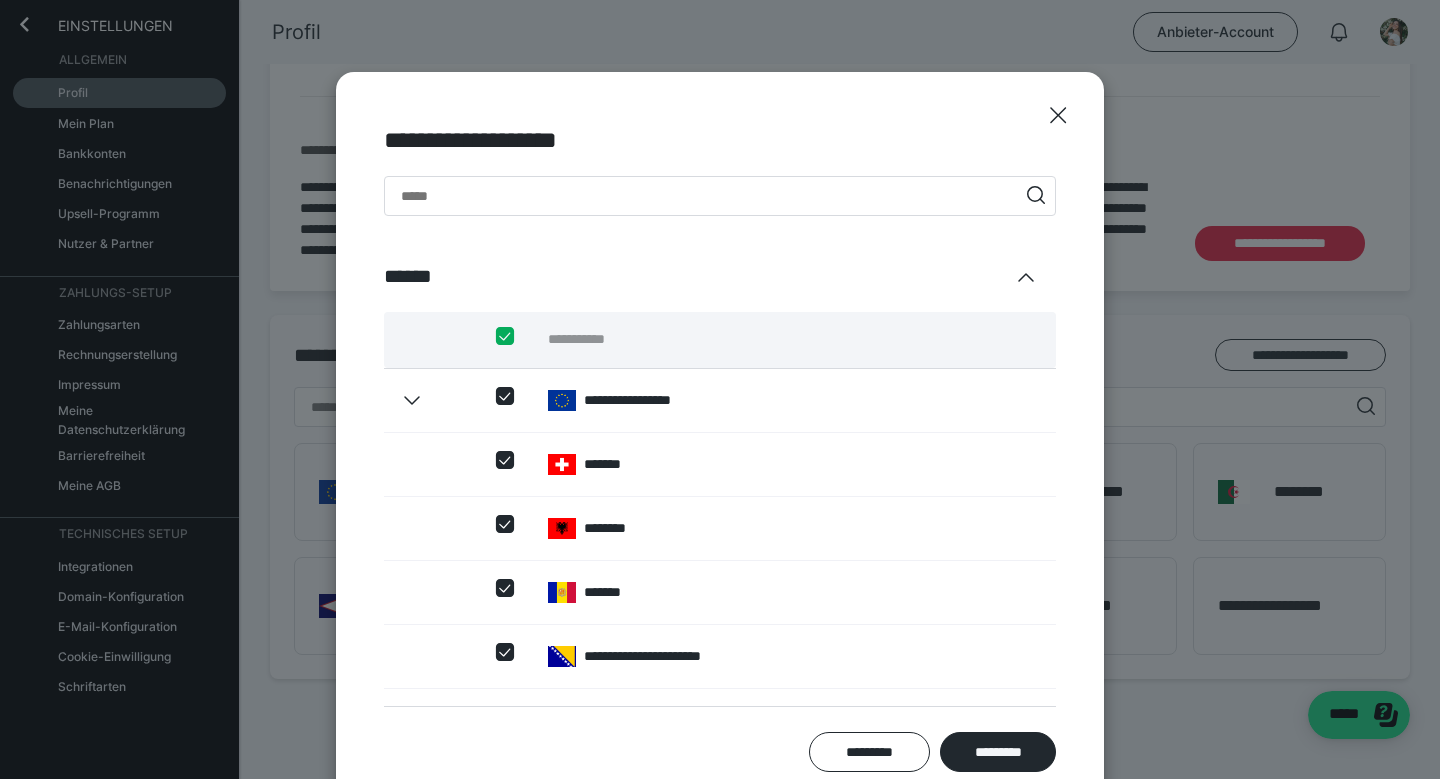 click at bounding box center (496, 336) 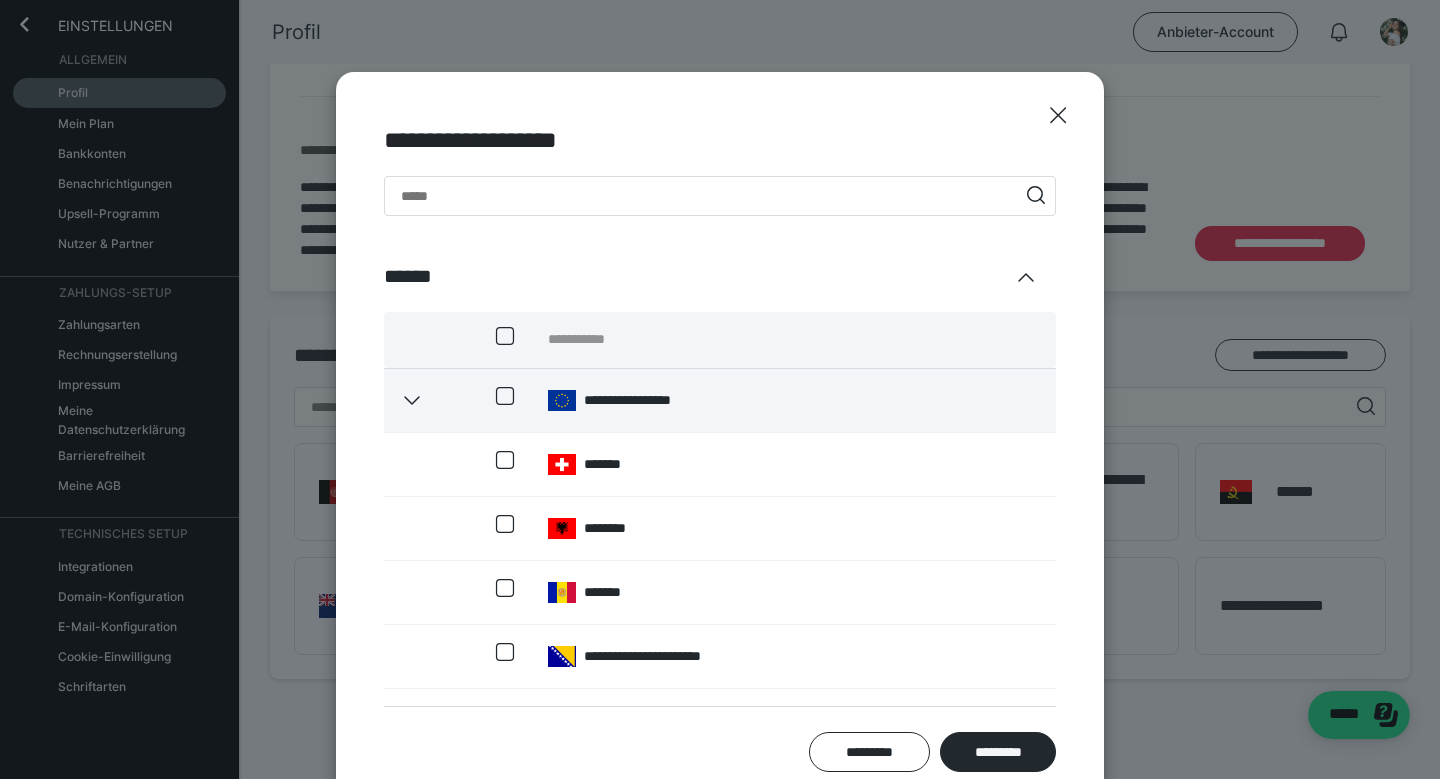 click 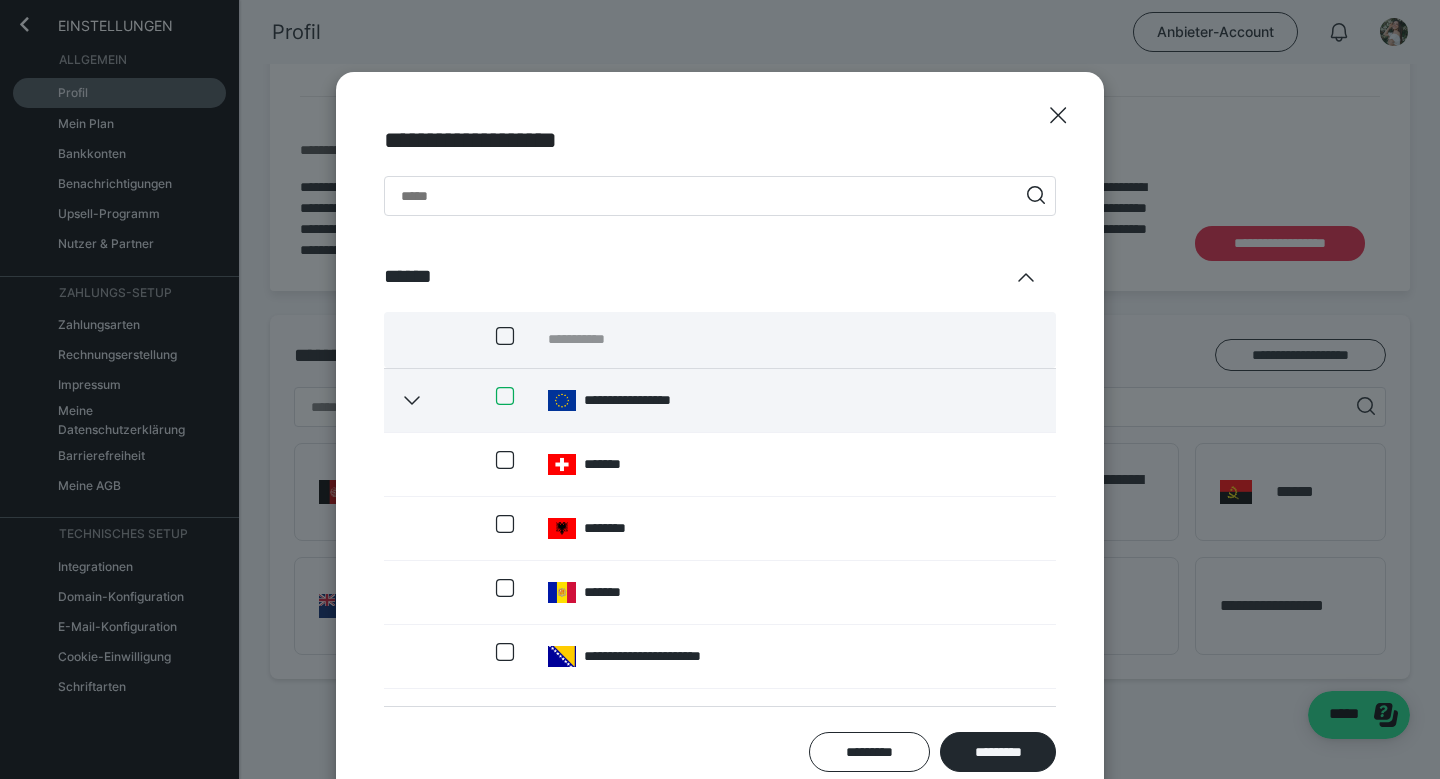 click at bounding box center [496, 396] 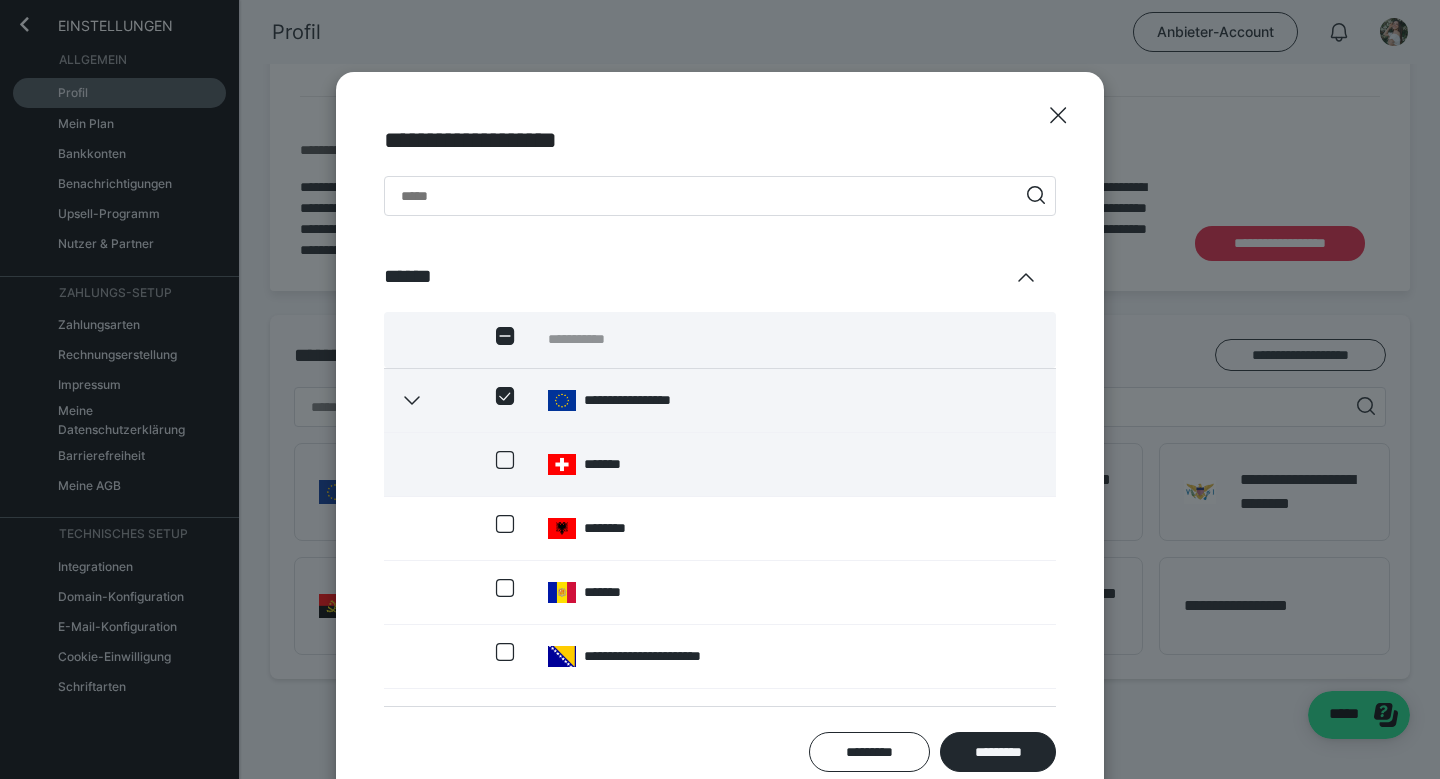 click 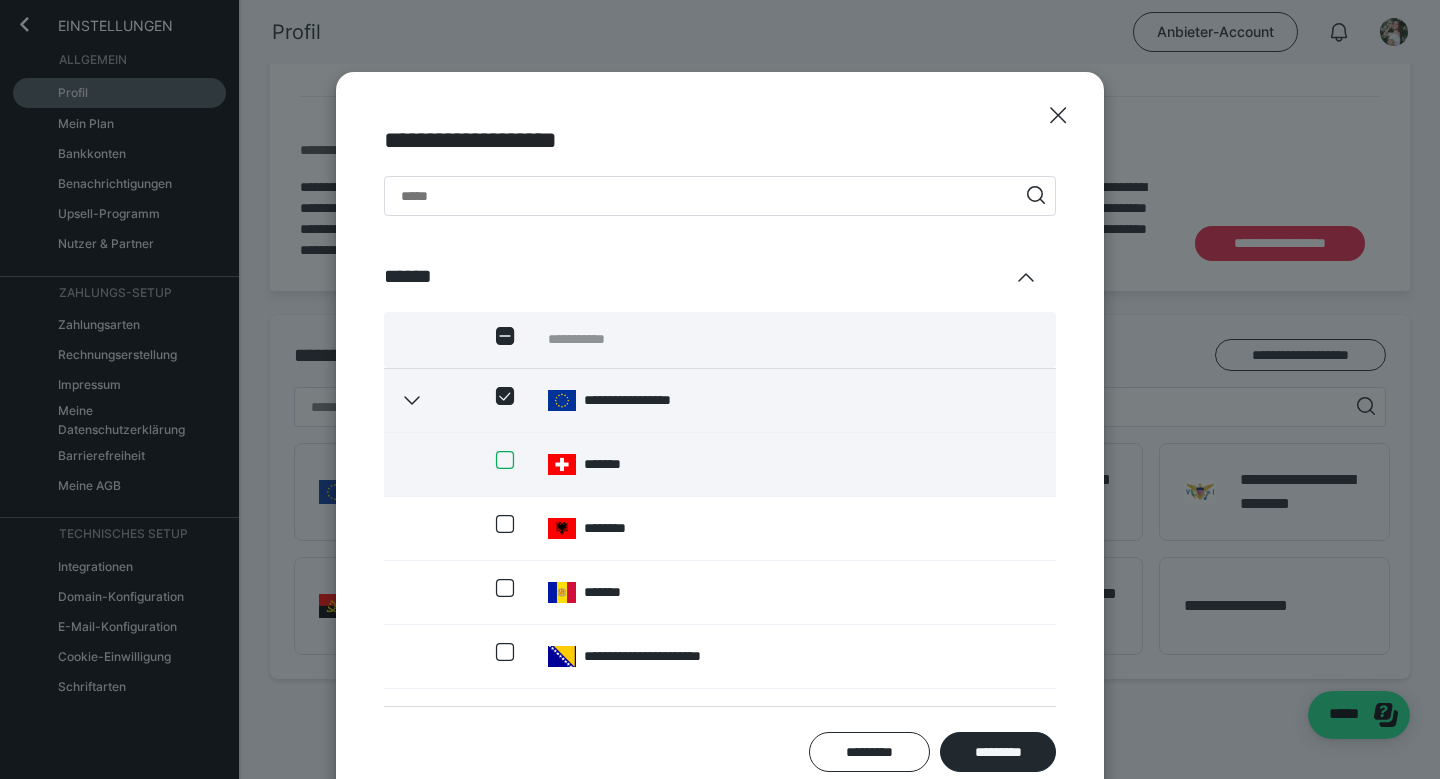 click at bounding box center [496, 460] 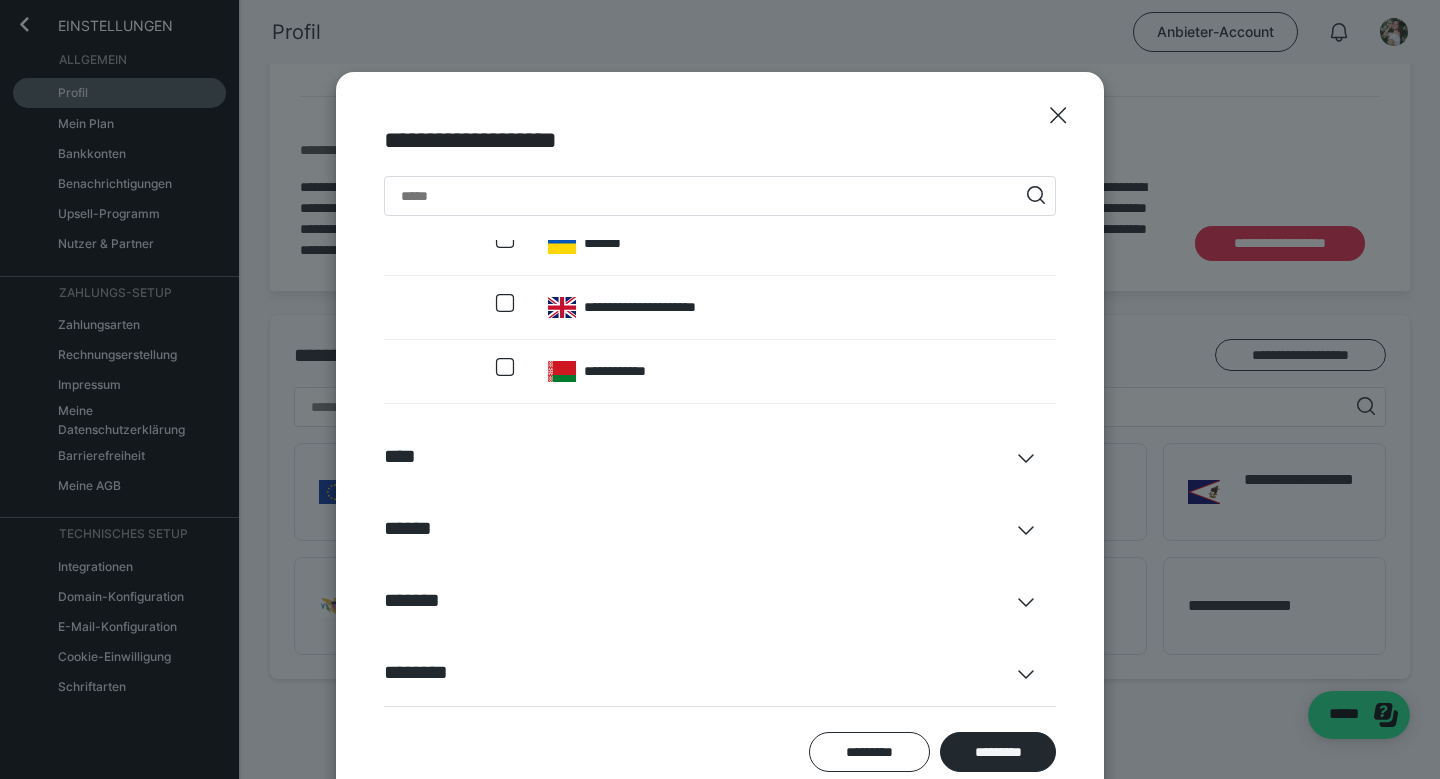 scroll, scrollTop: 0, scrollLeft: 0, axis: both 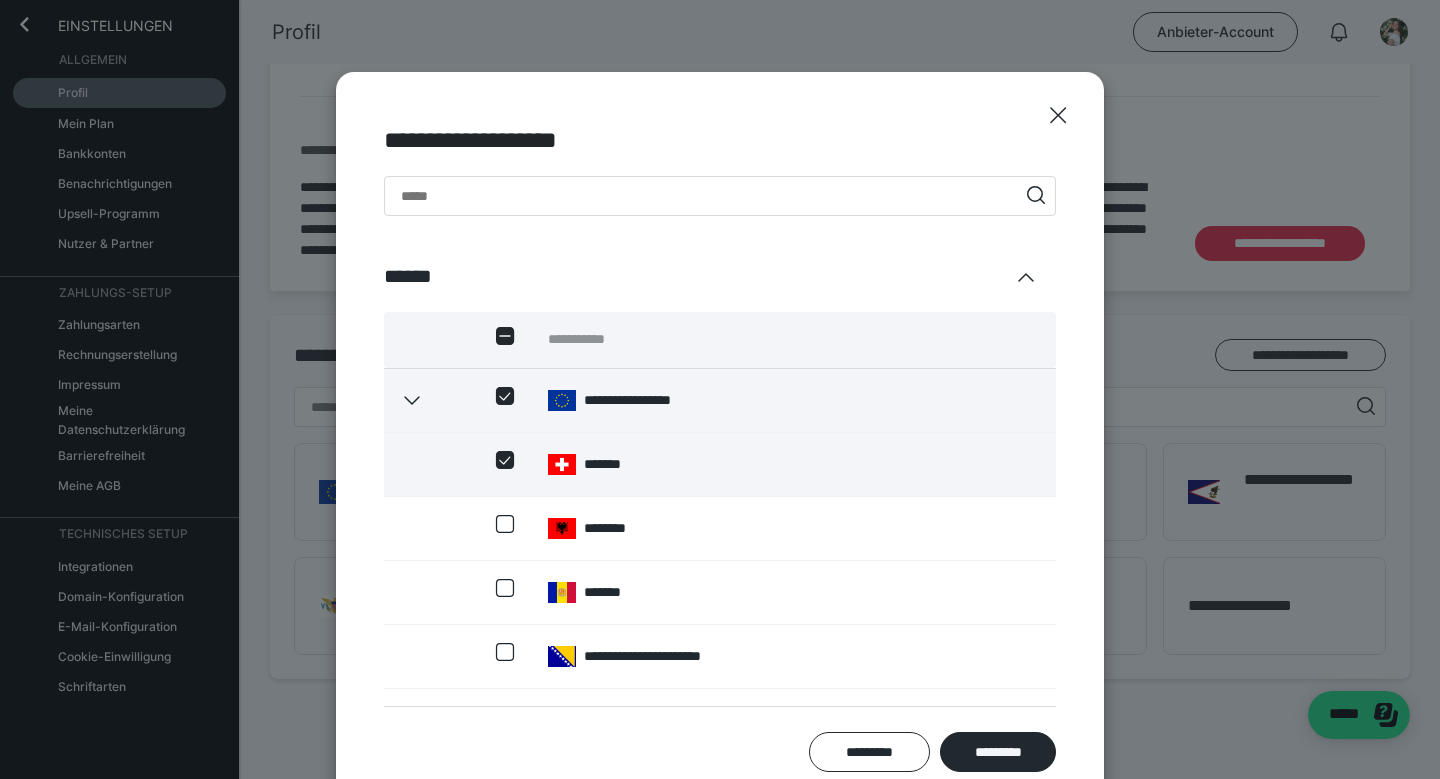click at bounding box center (506, 340) 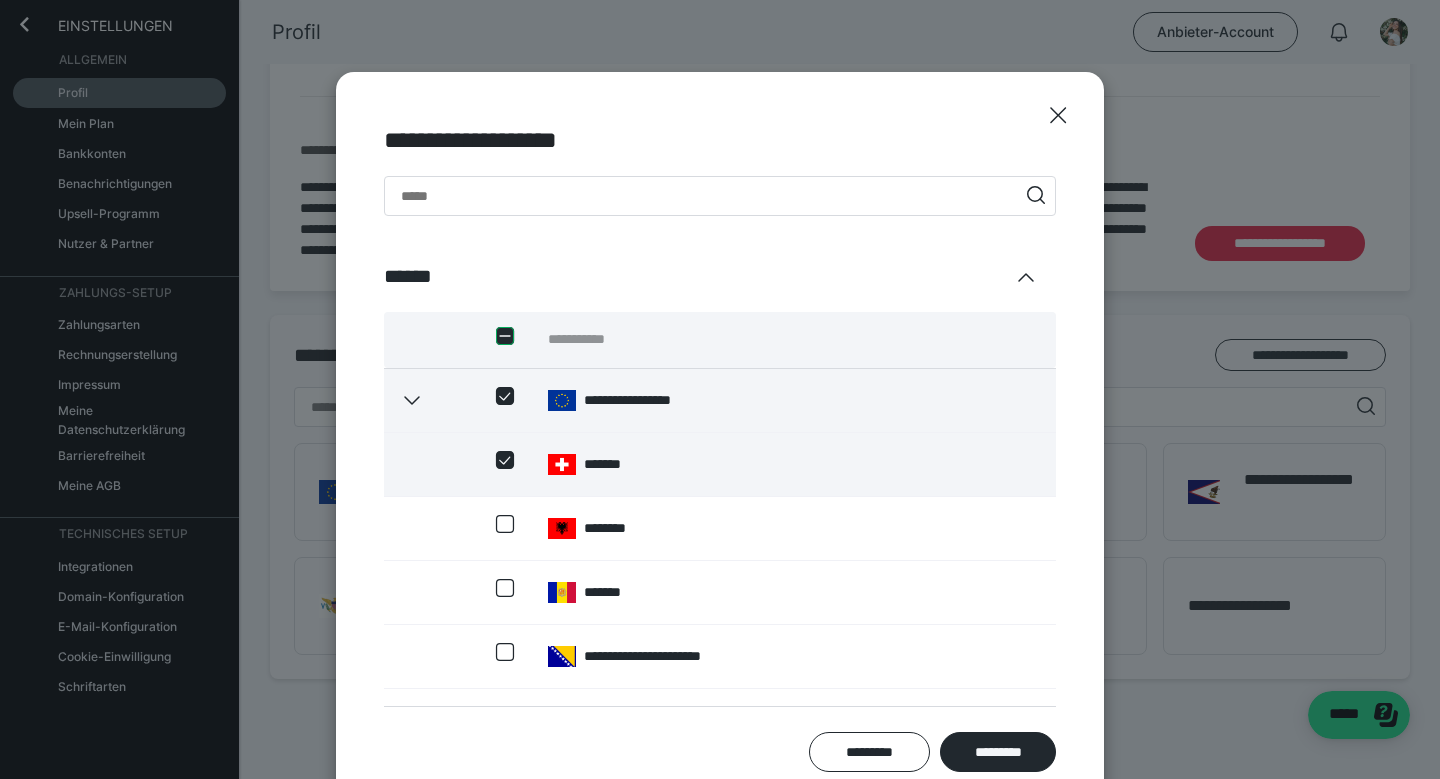 click at bounding box center (496, 336) 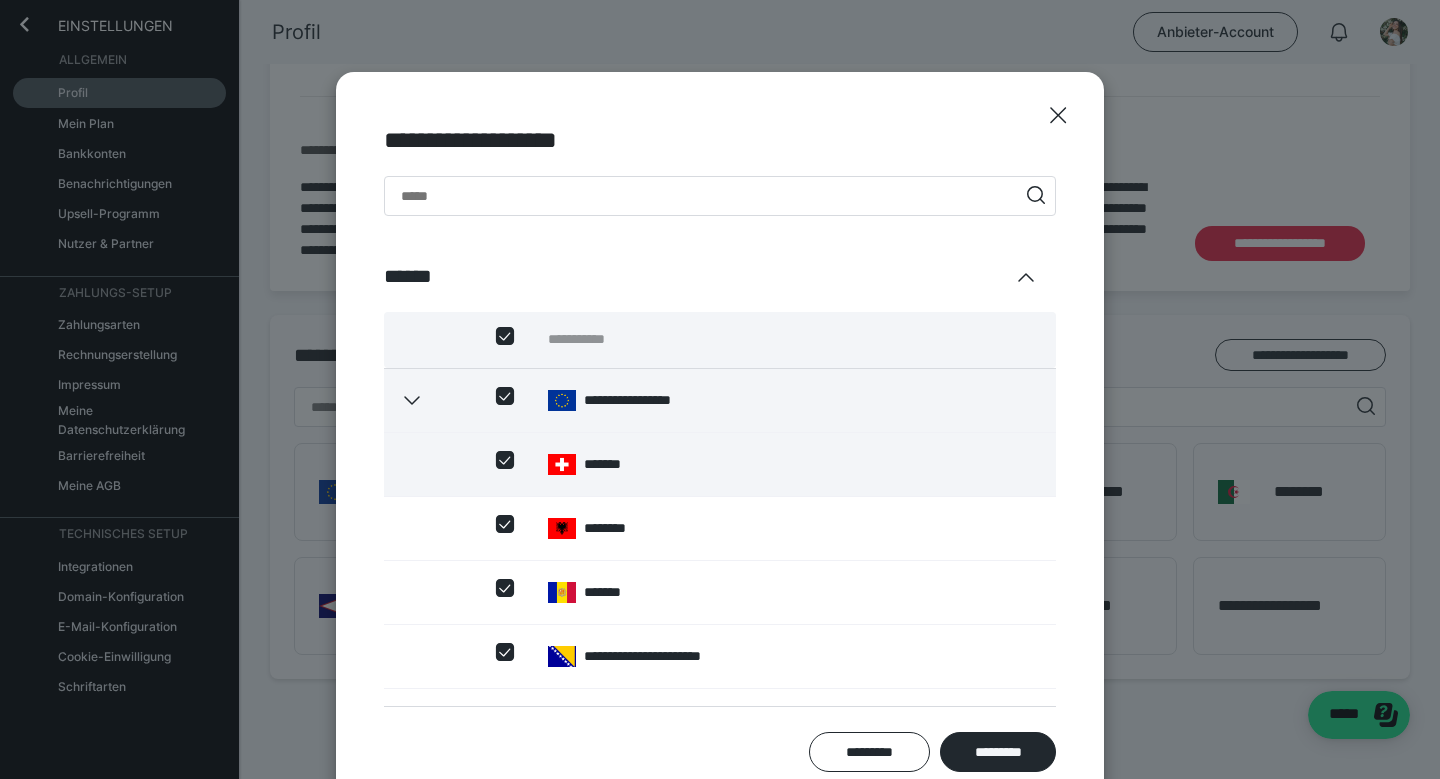 click at bounding box center [505, 336] 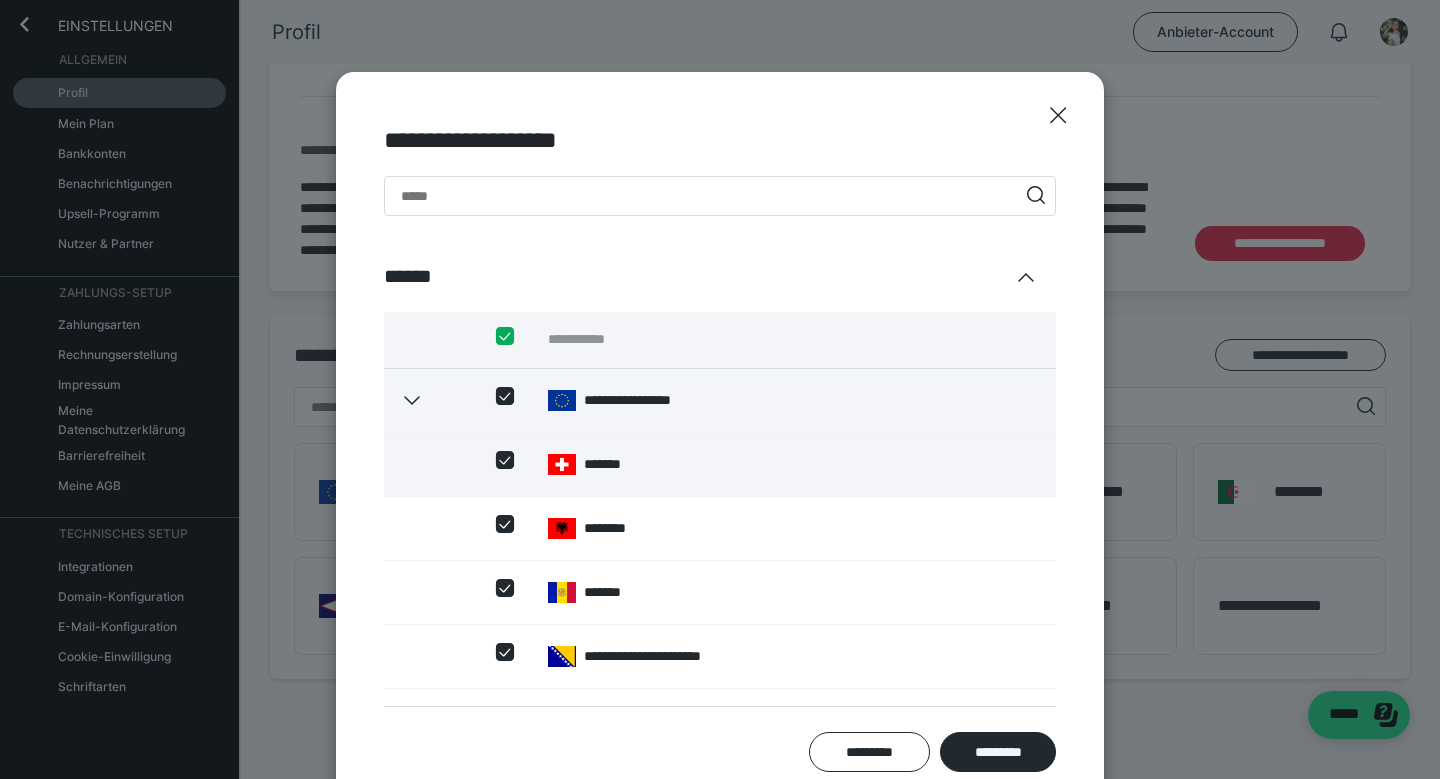 click at bounding box center [496, 336] 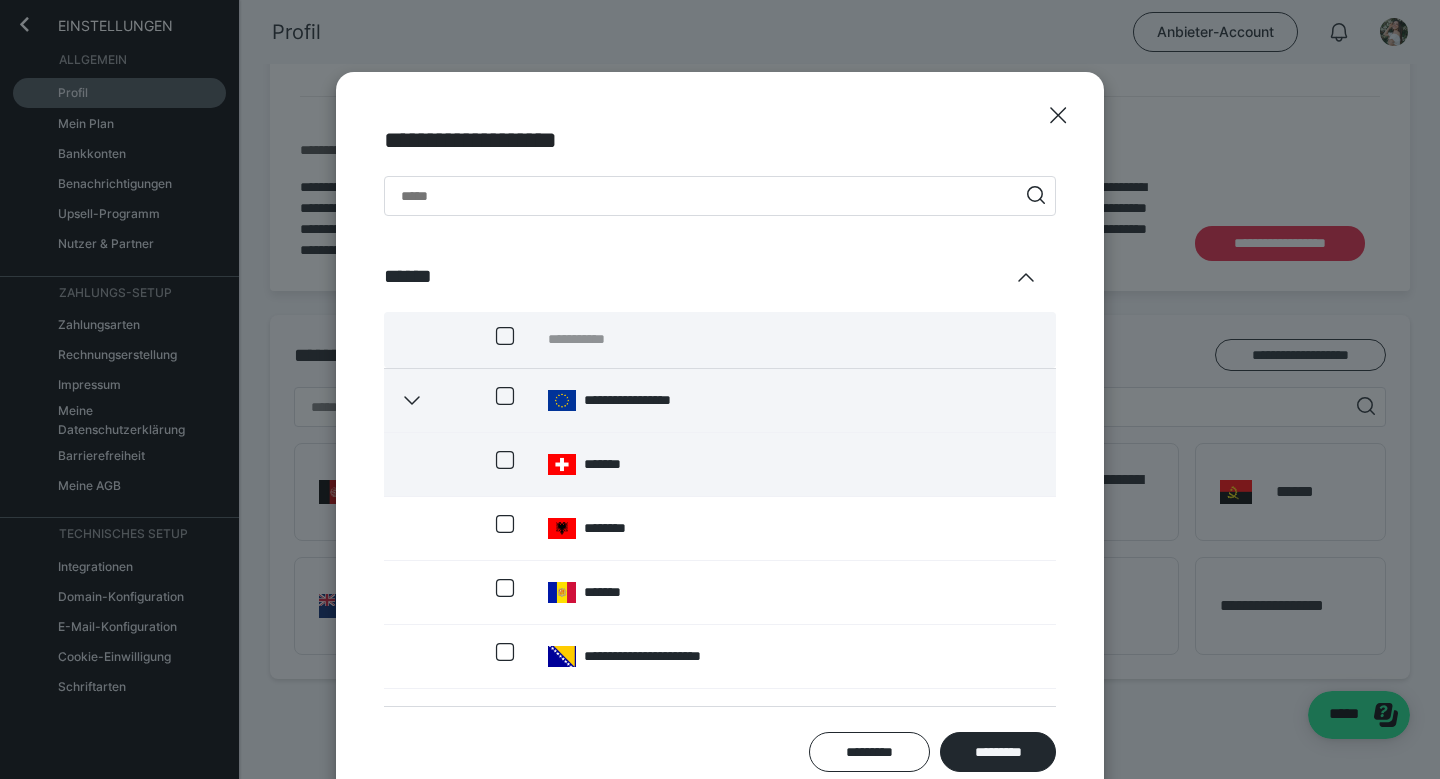 click 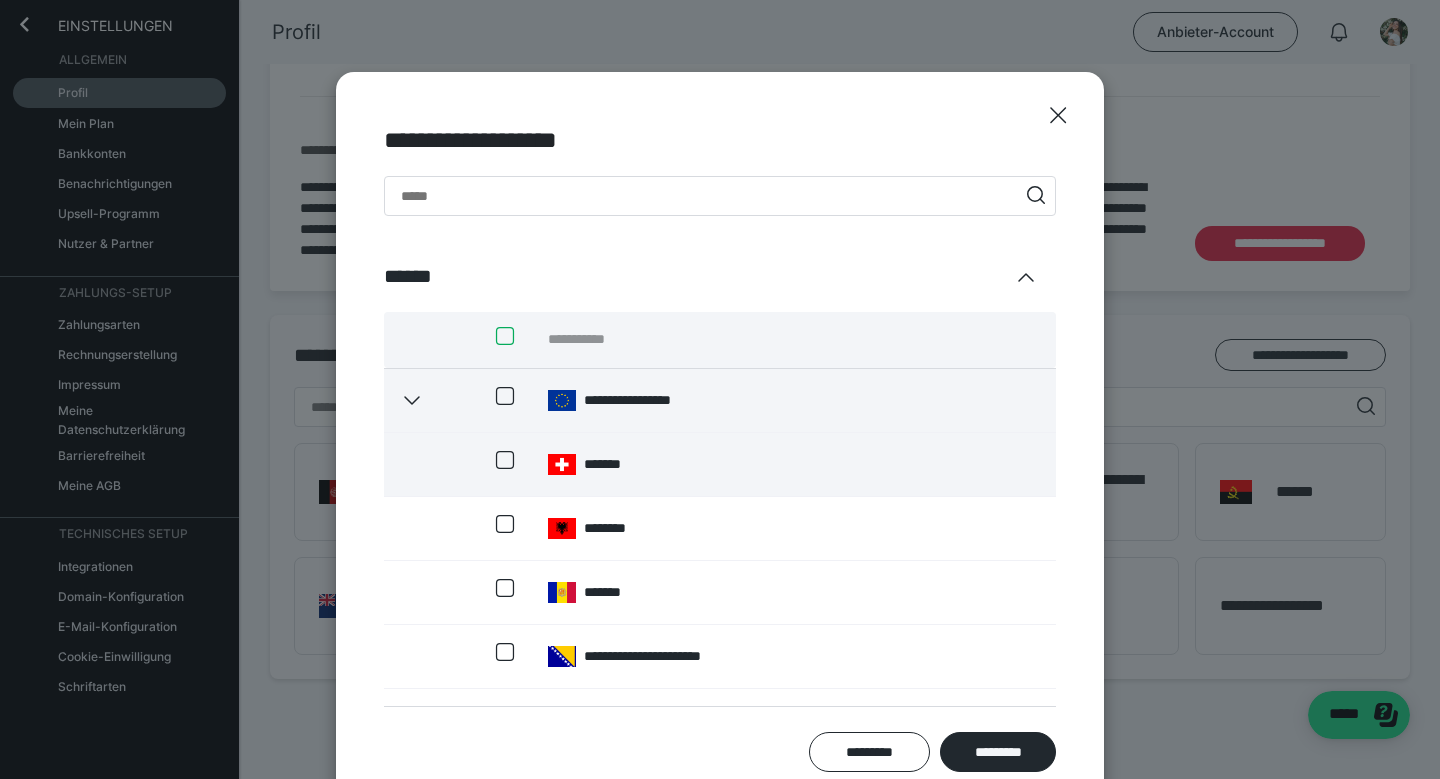 click at bounding box center (496, 336) 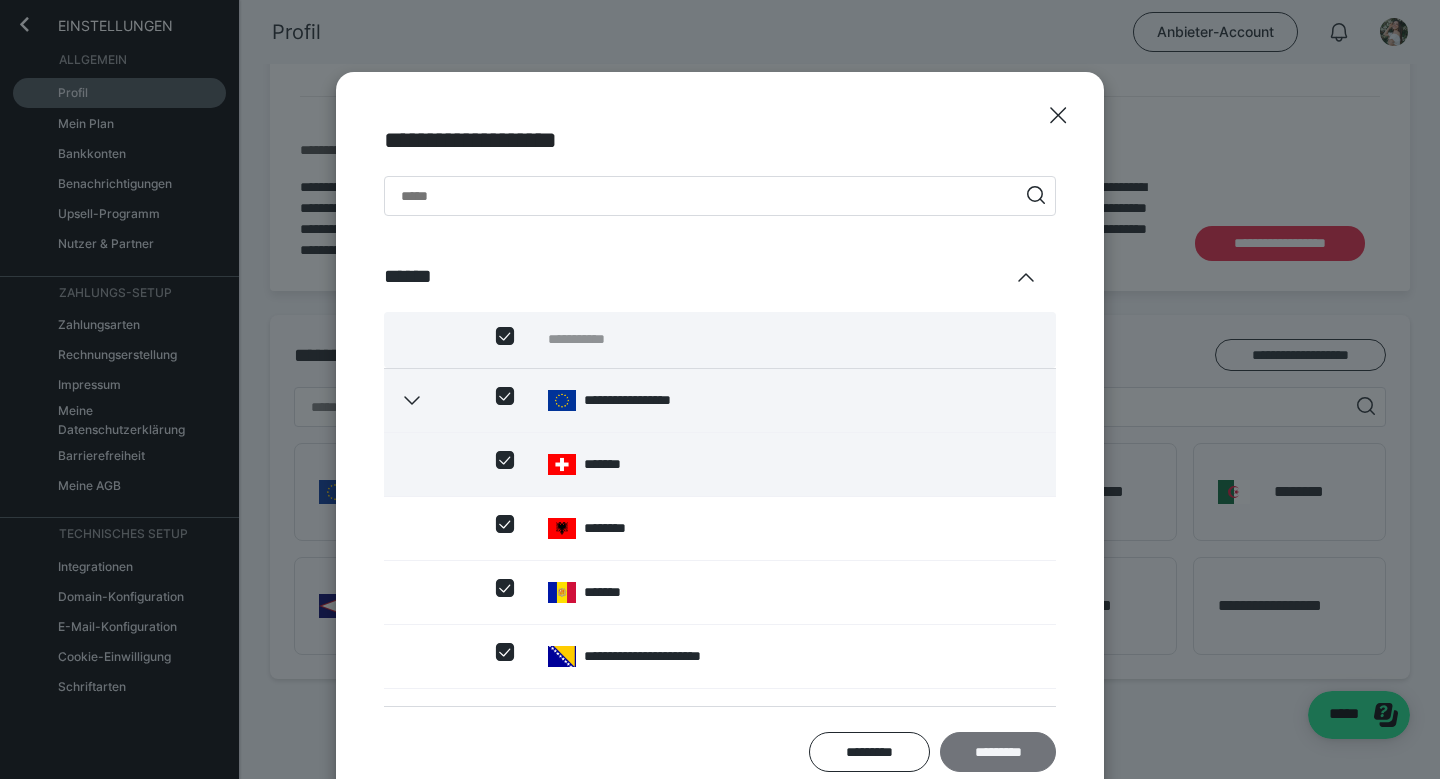 click on "*********" at bounding box center (998, 752) 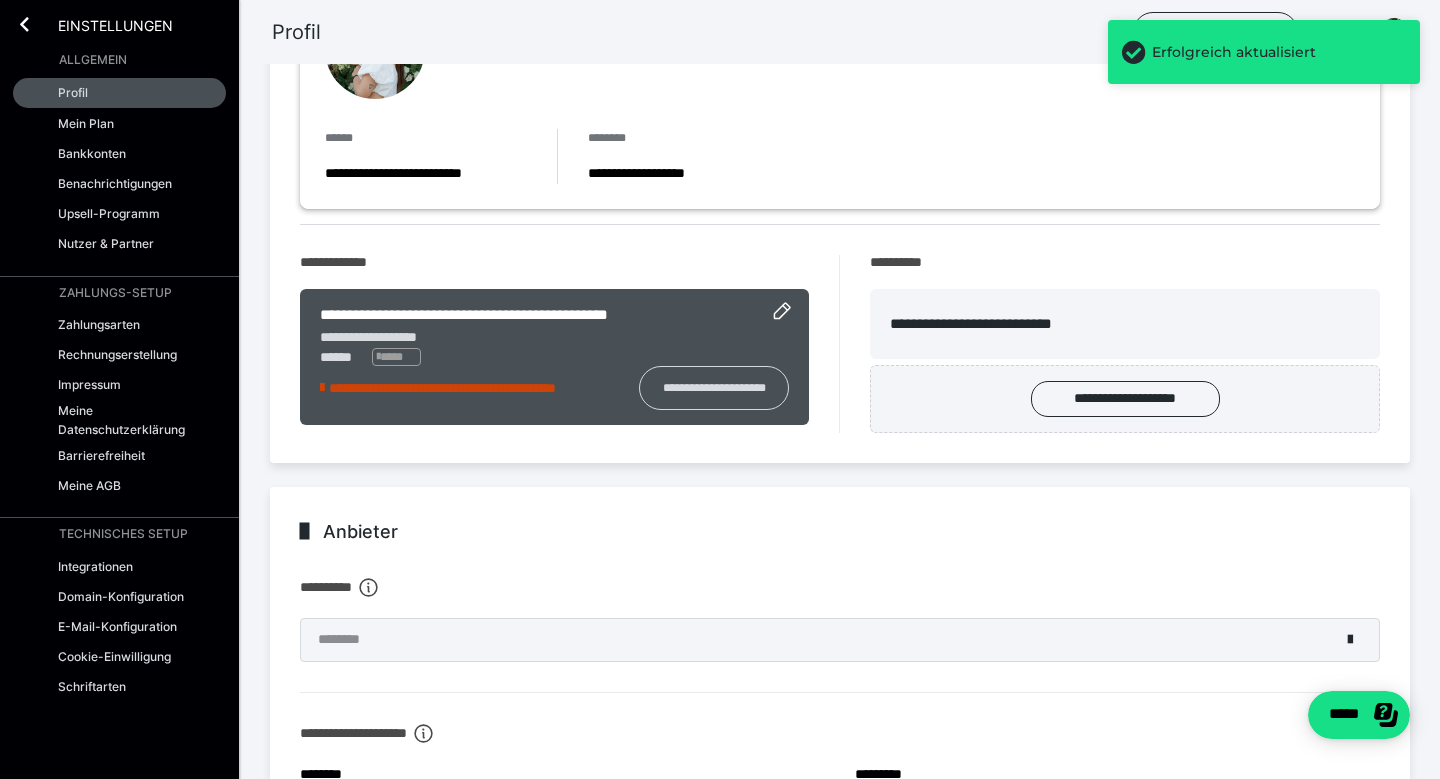 scroll, scrollTop: 0, scrollLeft: 0, axis: both 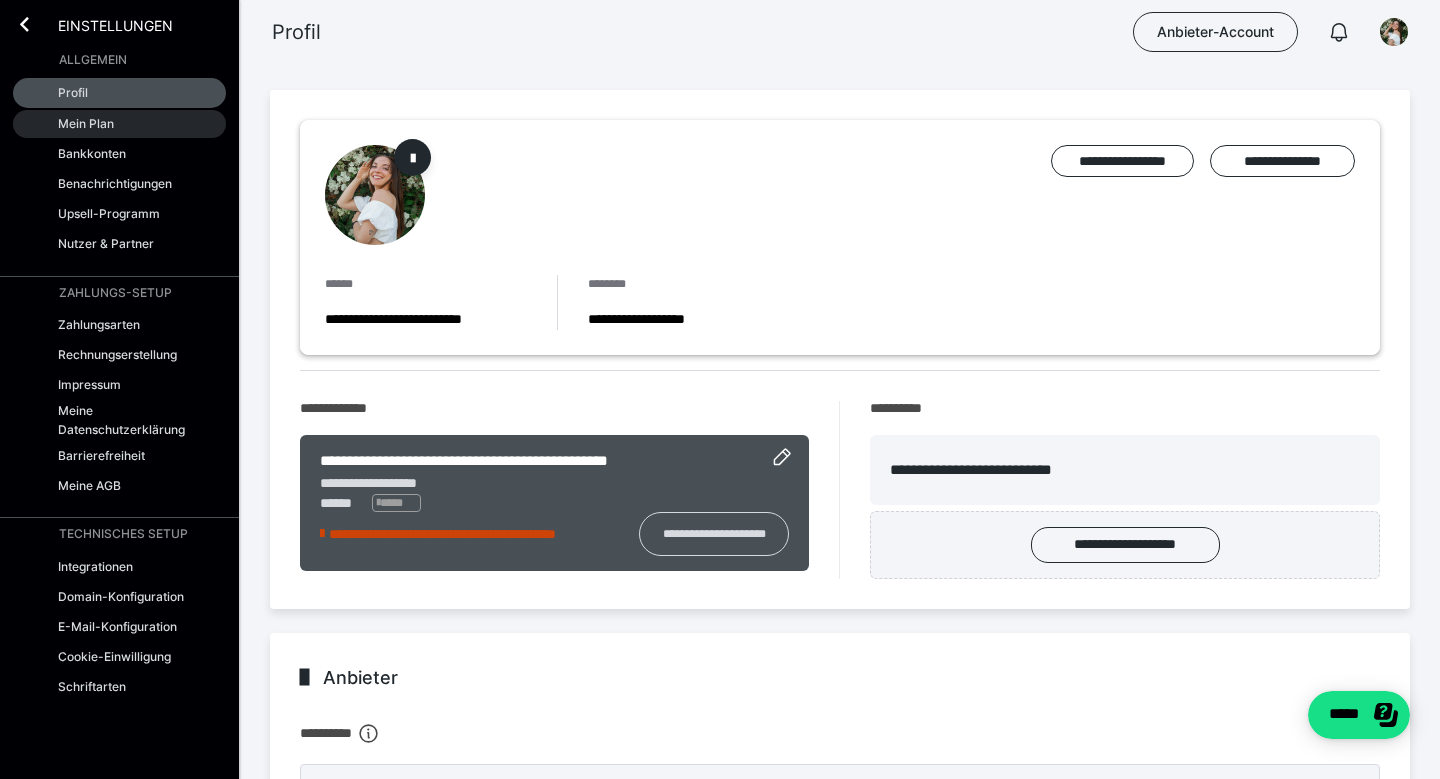 click on "Mein Plan" at bounding box center [86, 123] 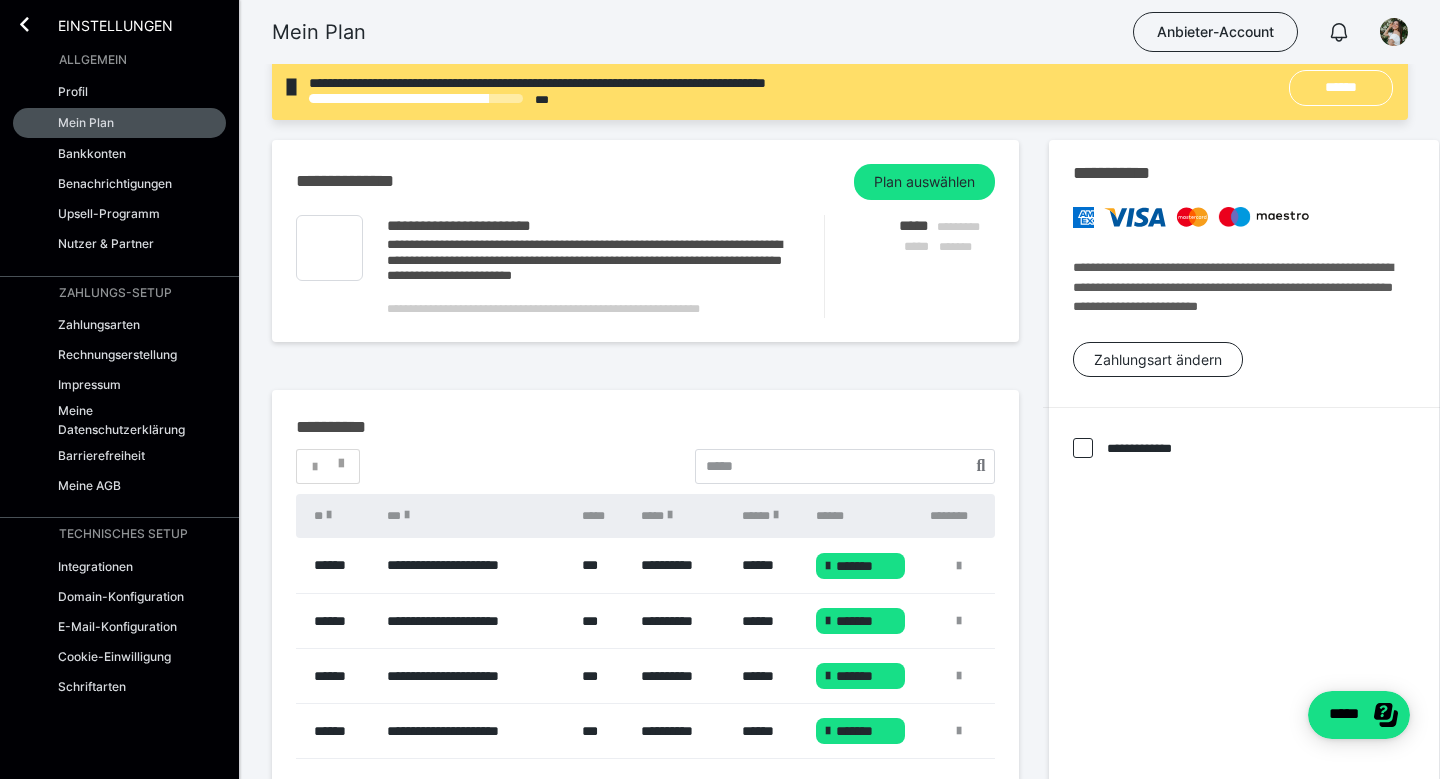scroll, scrollTop: 0, scrollLeft: 0, axis: both 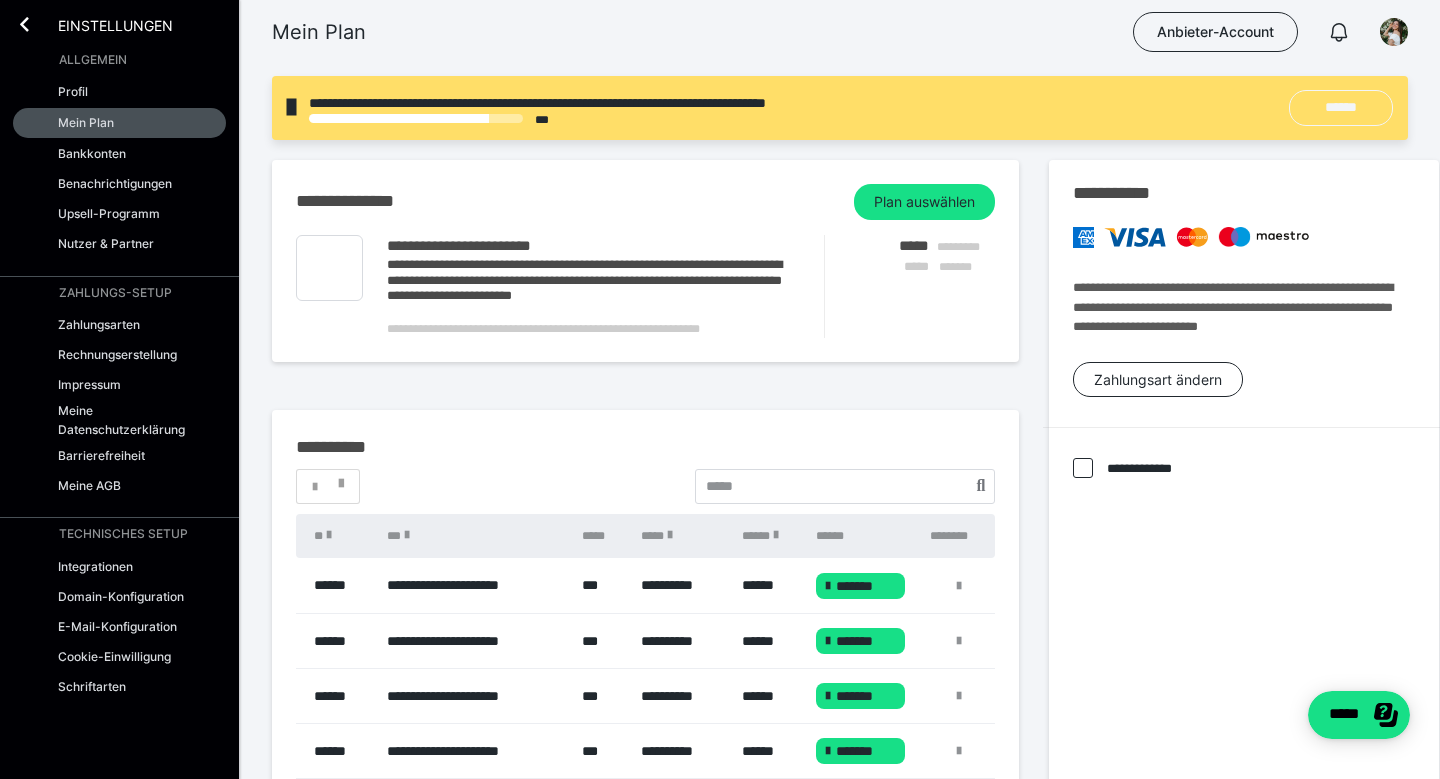click on "******" at bounding box center (1341, 108) 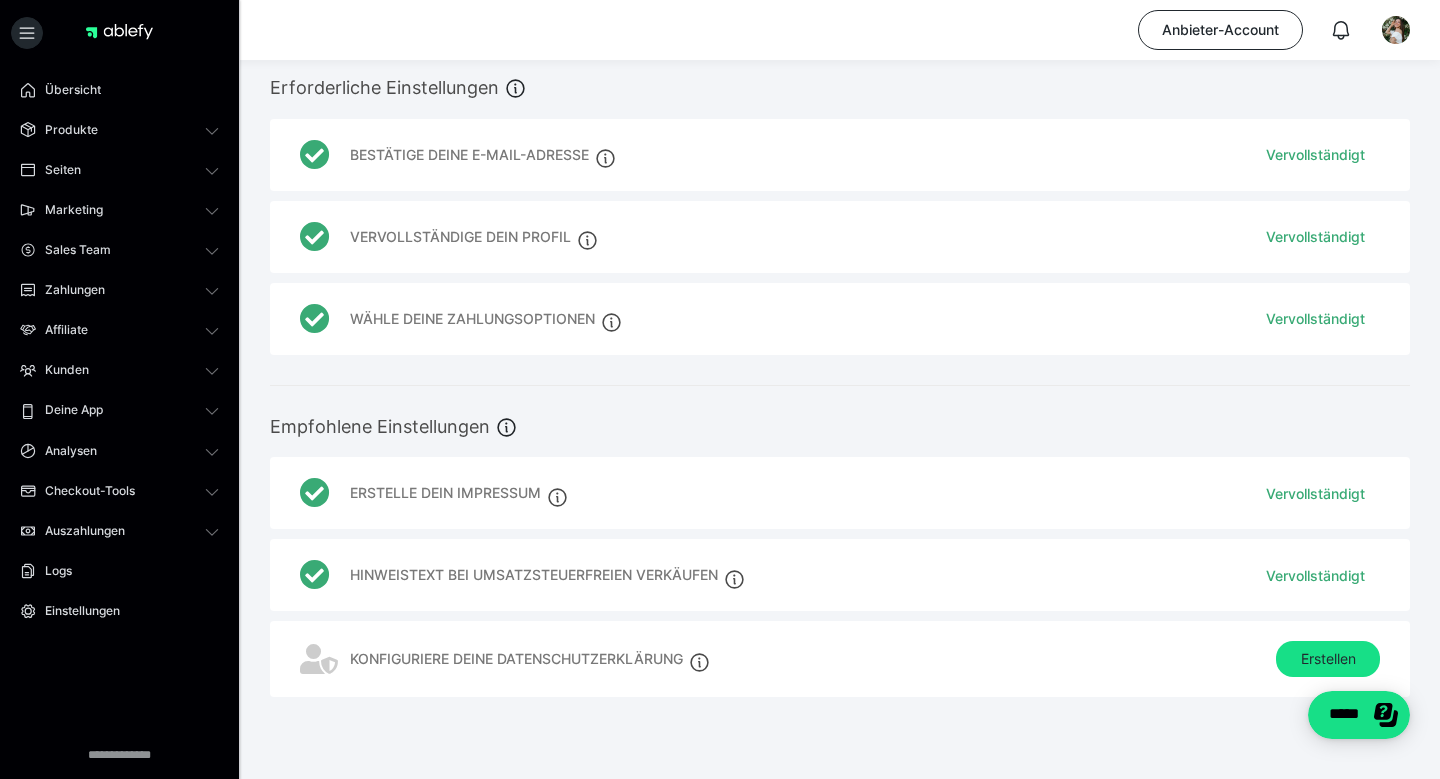 scroll, scrollTop: 135, scrollLeft: 0, axis: vertical 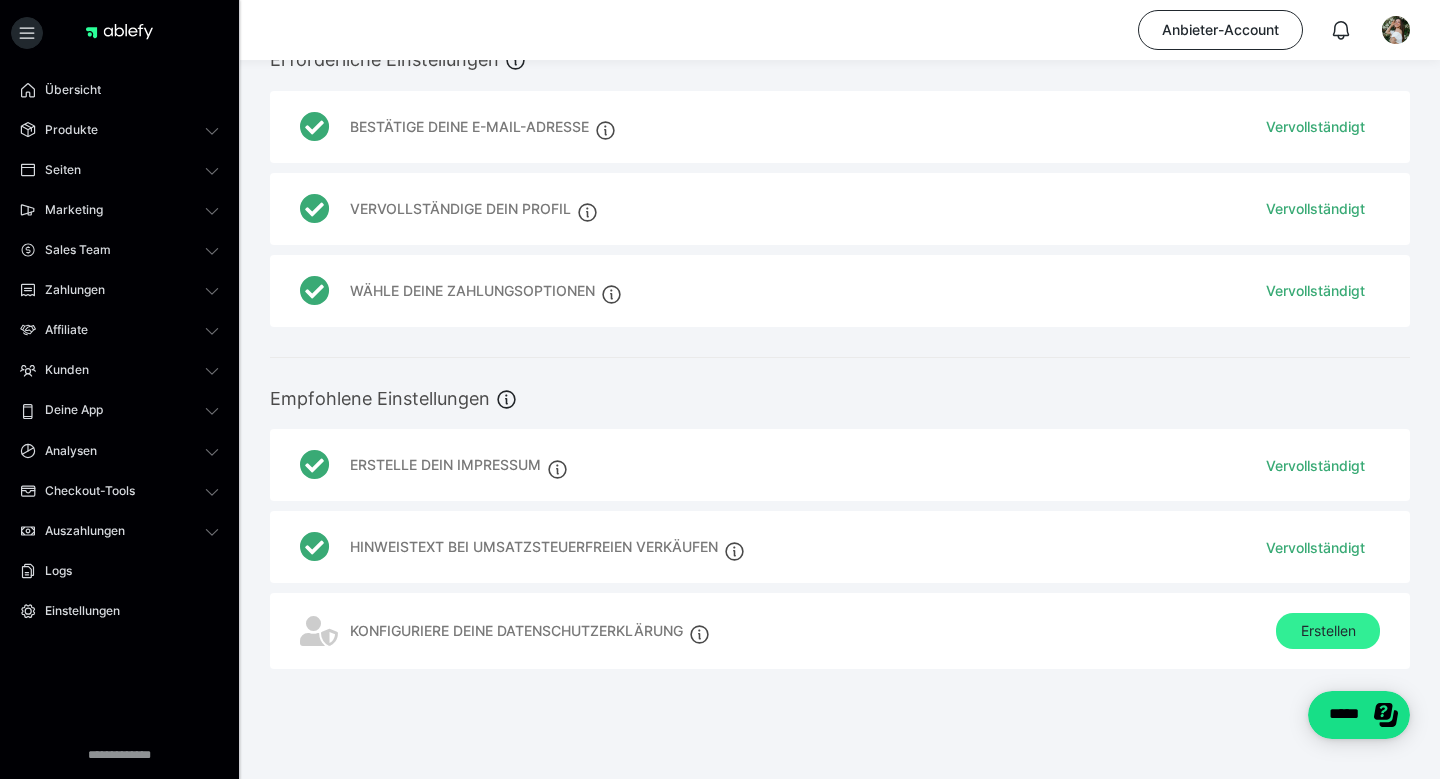 click on "Erstellen" at bounding box center (1328, 631) 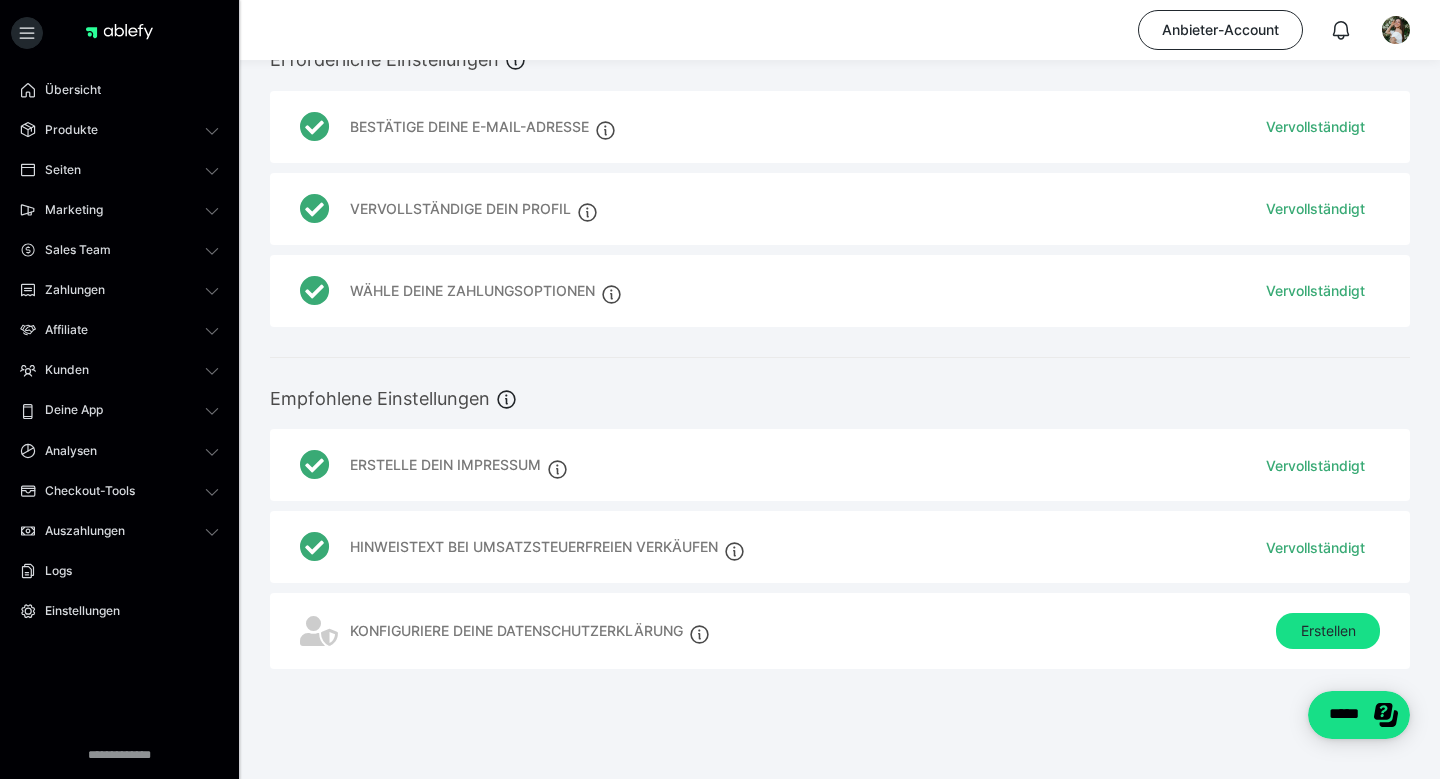 scroll, scrollTop: 0, scrollLeft: 0, axis: both 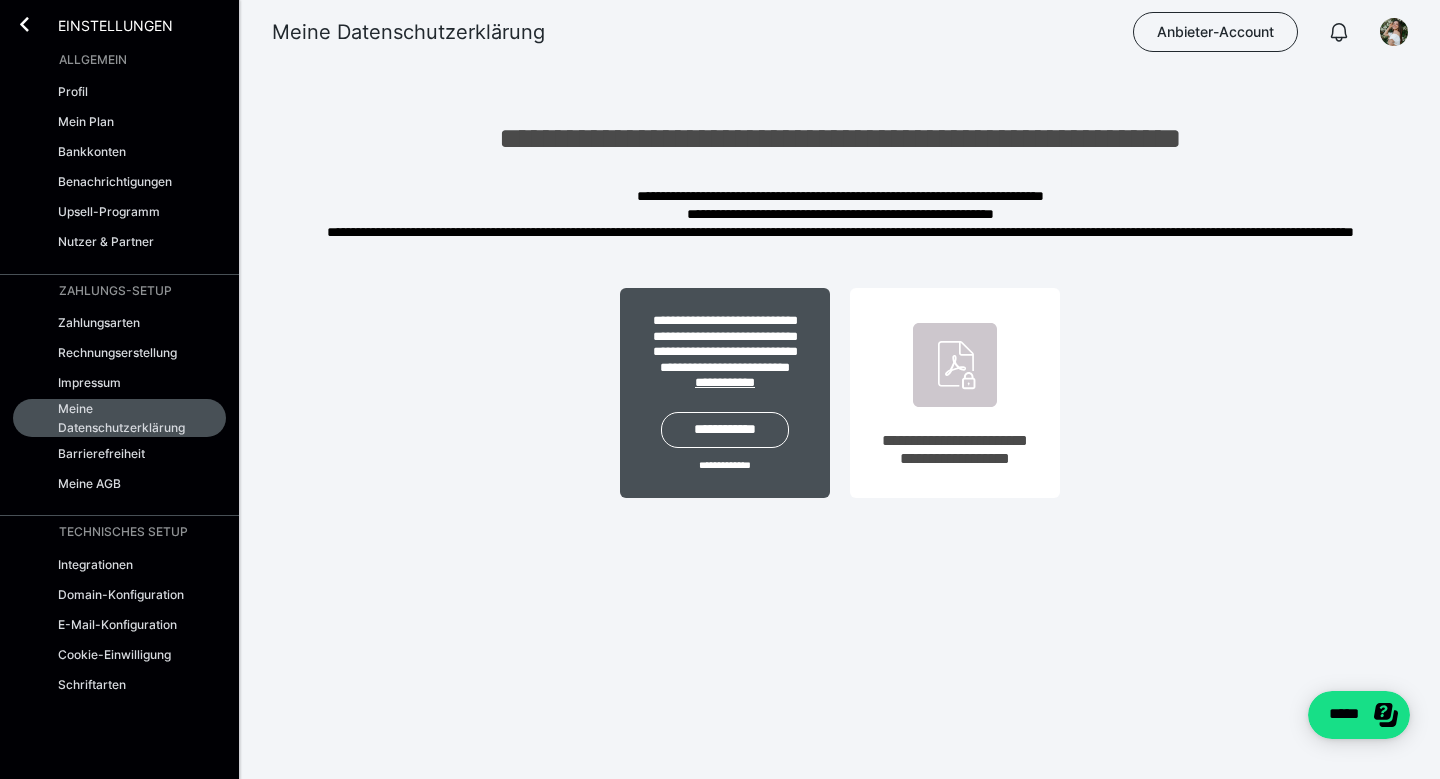 click on "**********" at bounding box center (725, 360) 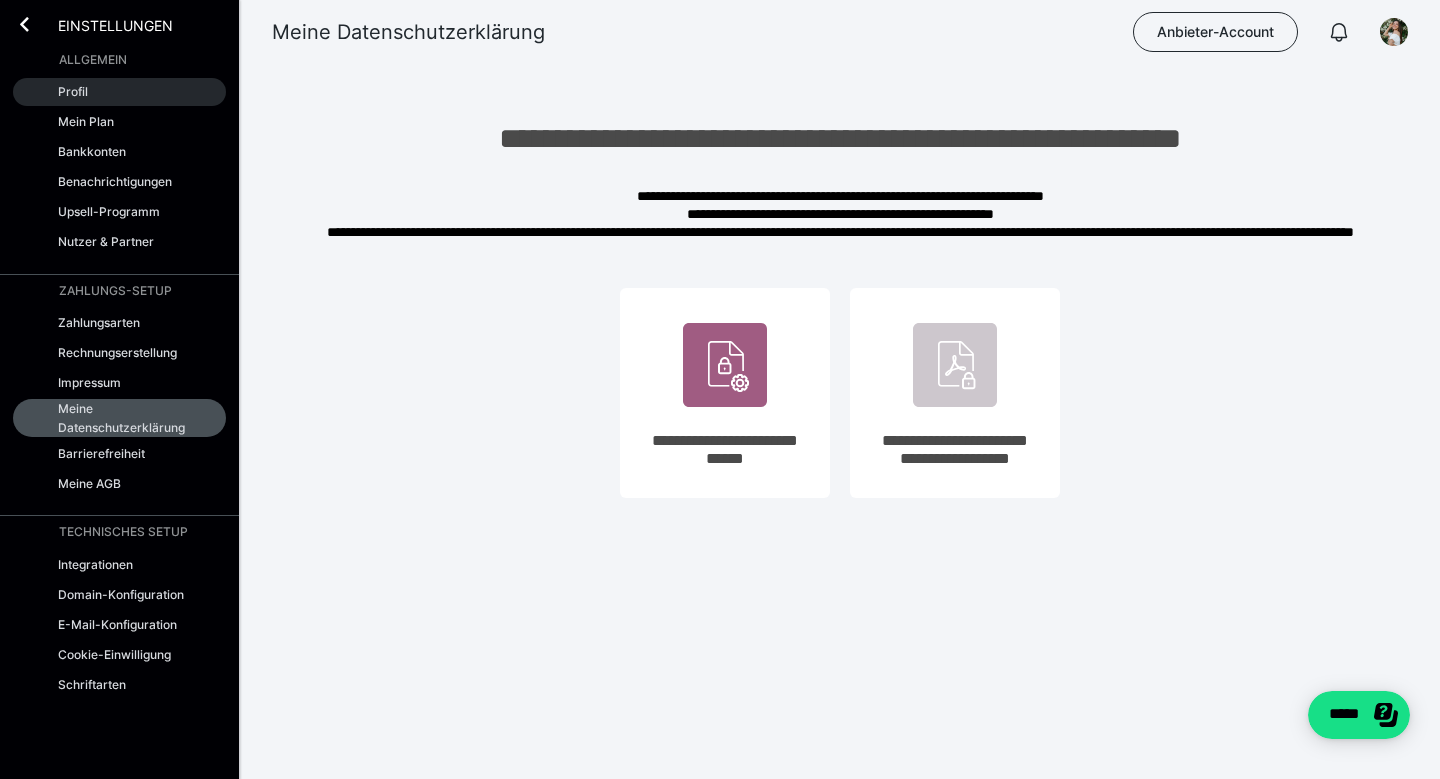 click on "Profil" at bounding box center (73, 91) 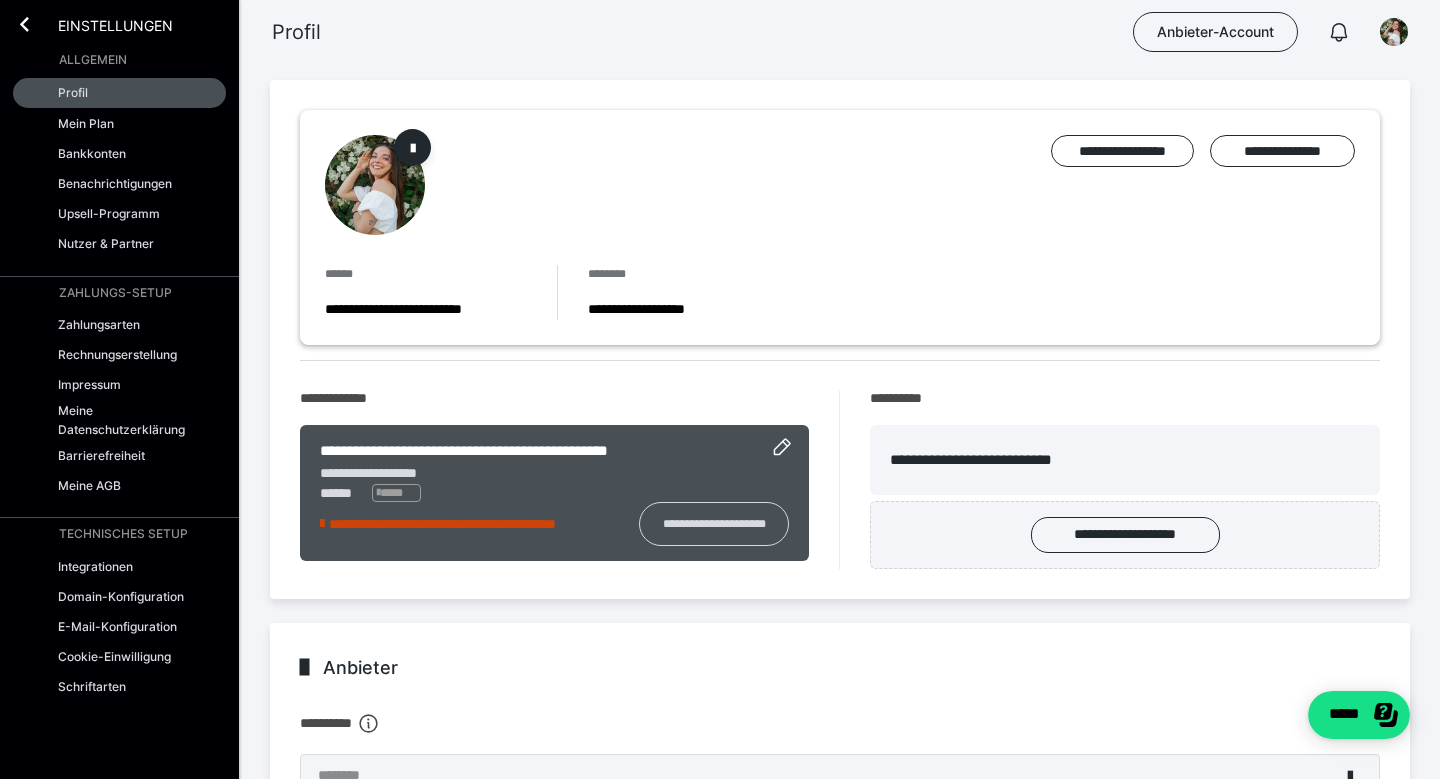 scroll, scrollTop: 0, scrollLeft: 0, axis: both 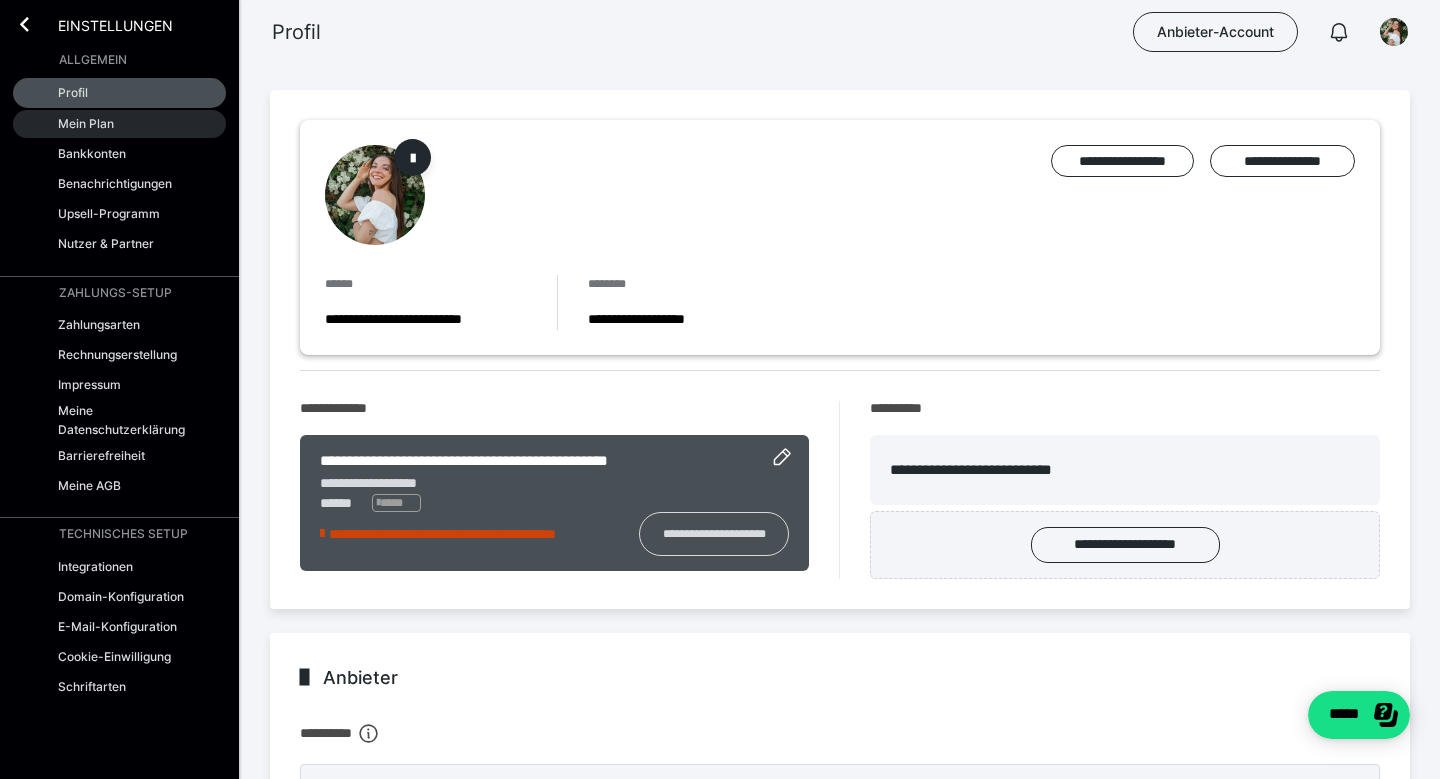 click on "Mein Plan" at bounding box center [119, 124] 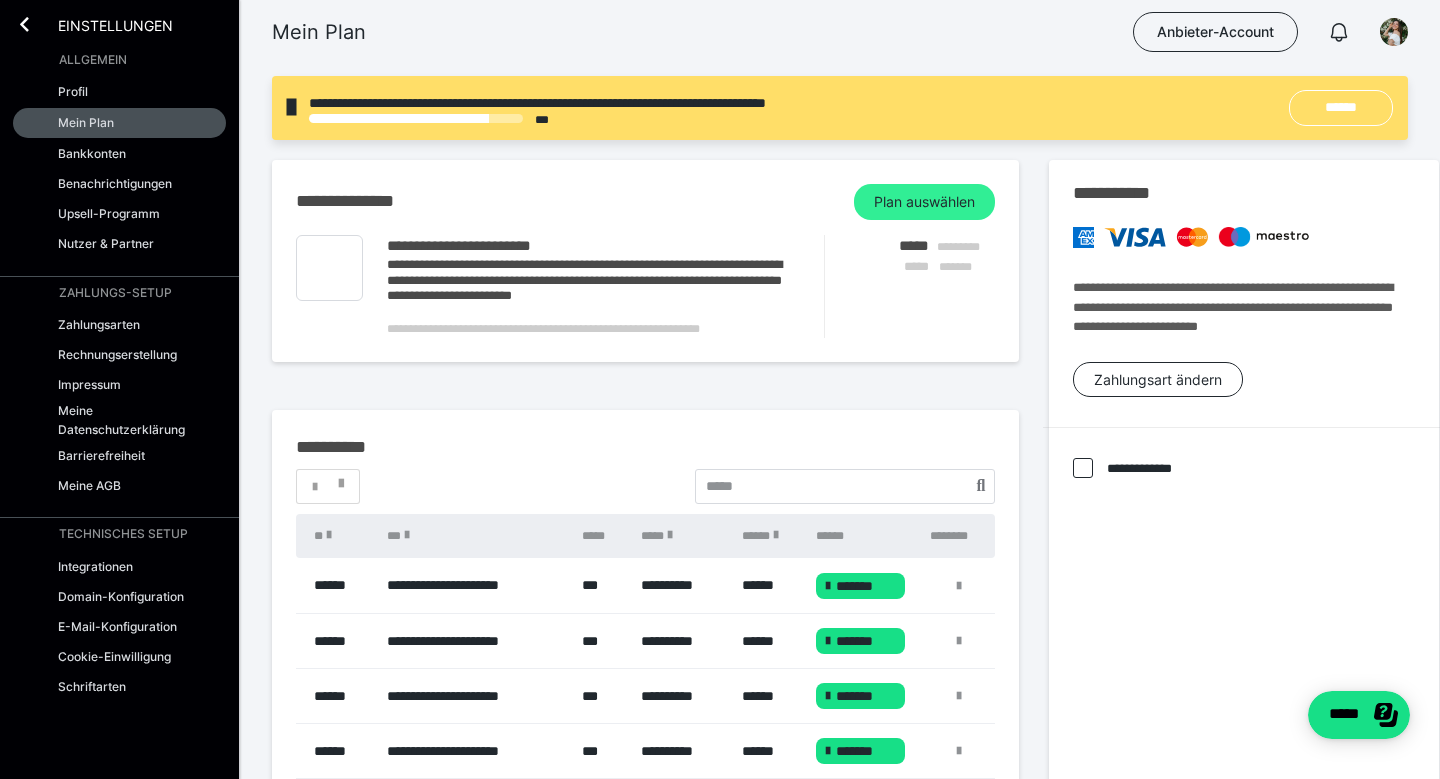 click on "Plan auswählen" at bounding box center [924, 202] 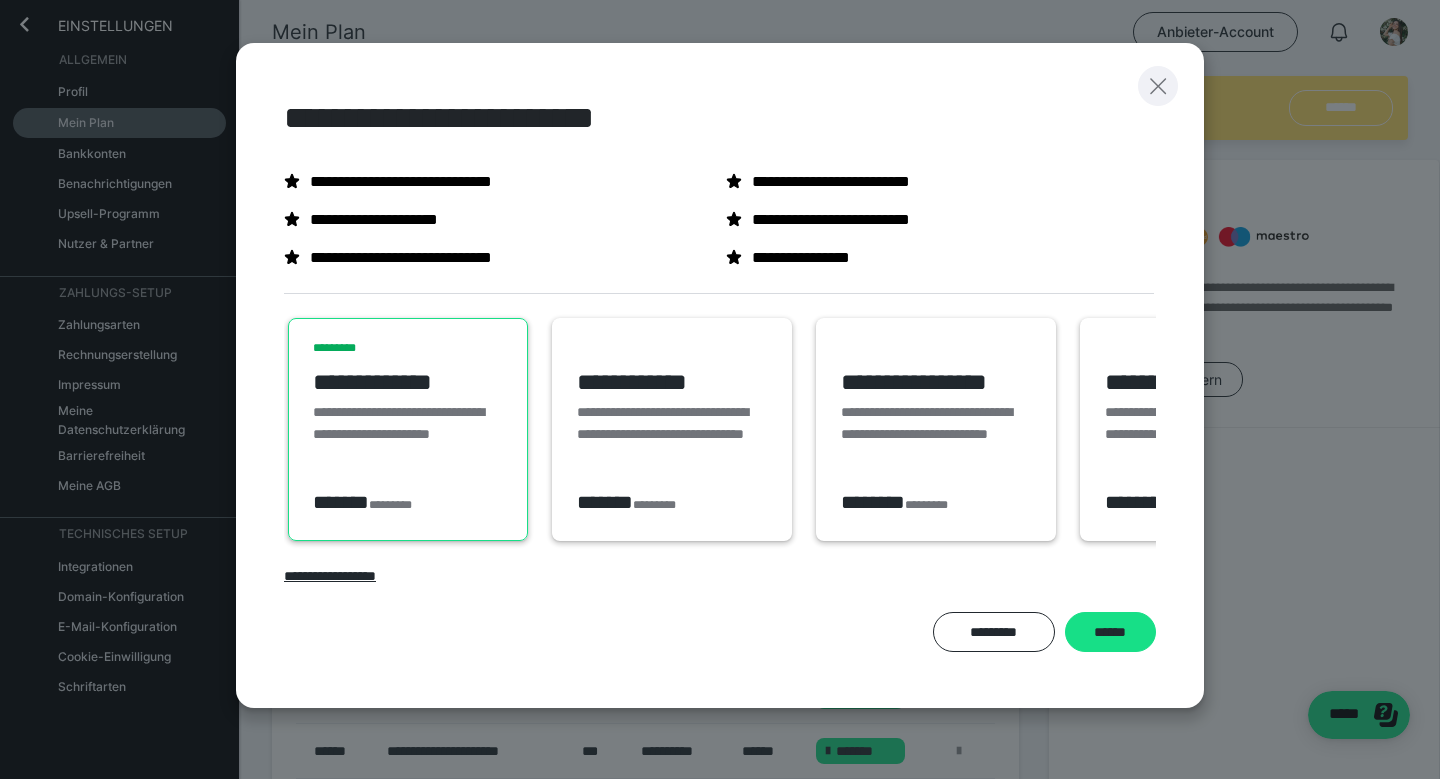 click 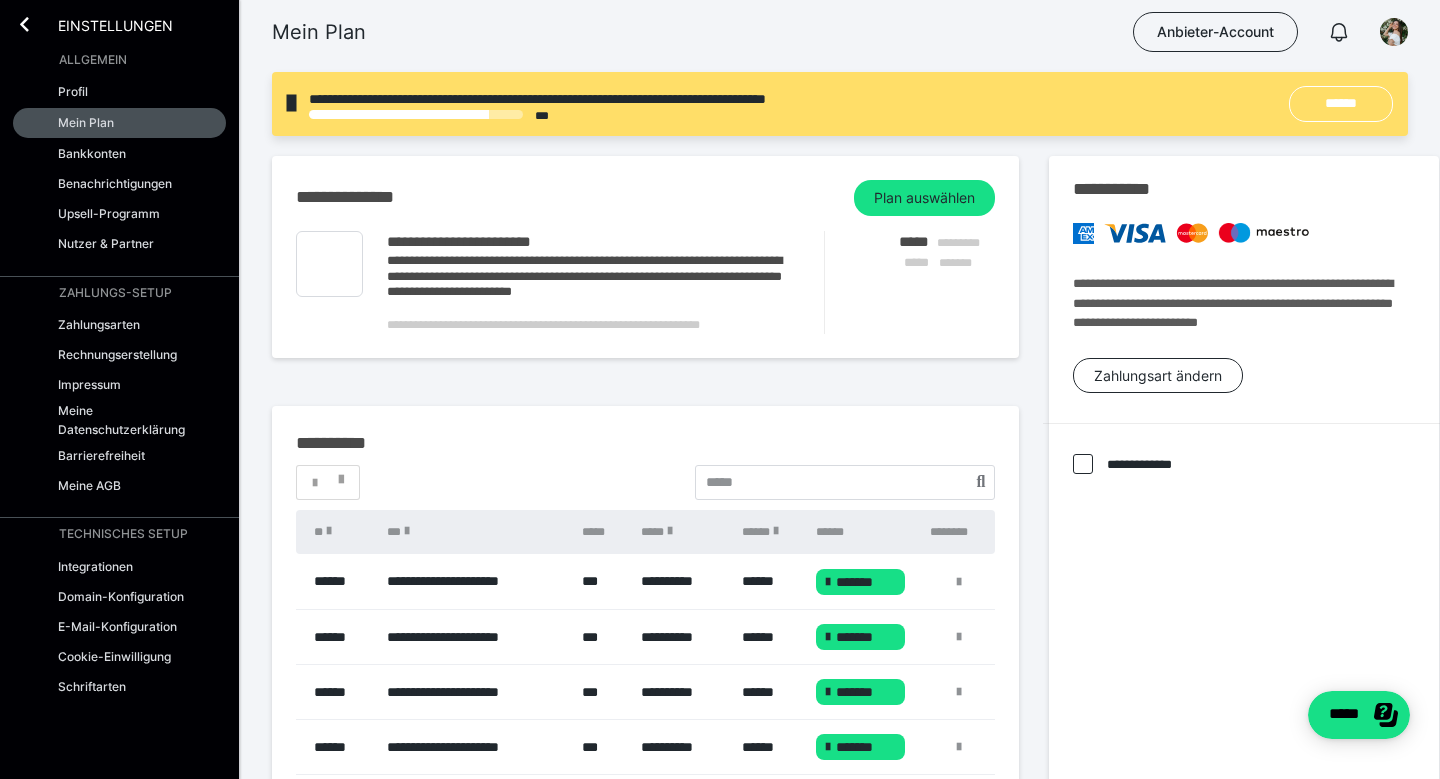 scroll, scrollTop: 0, scrollLeft: 0, axis: both 